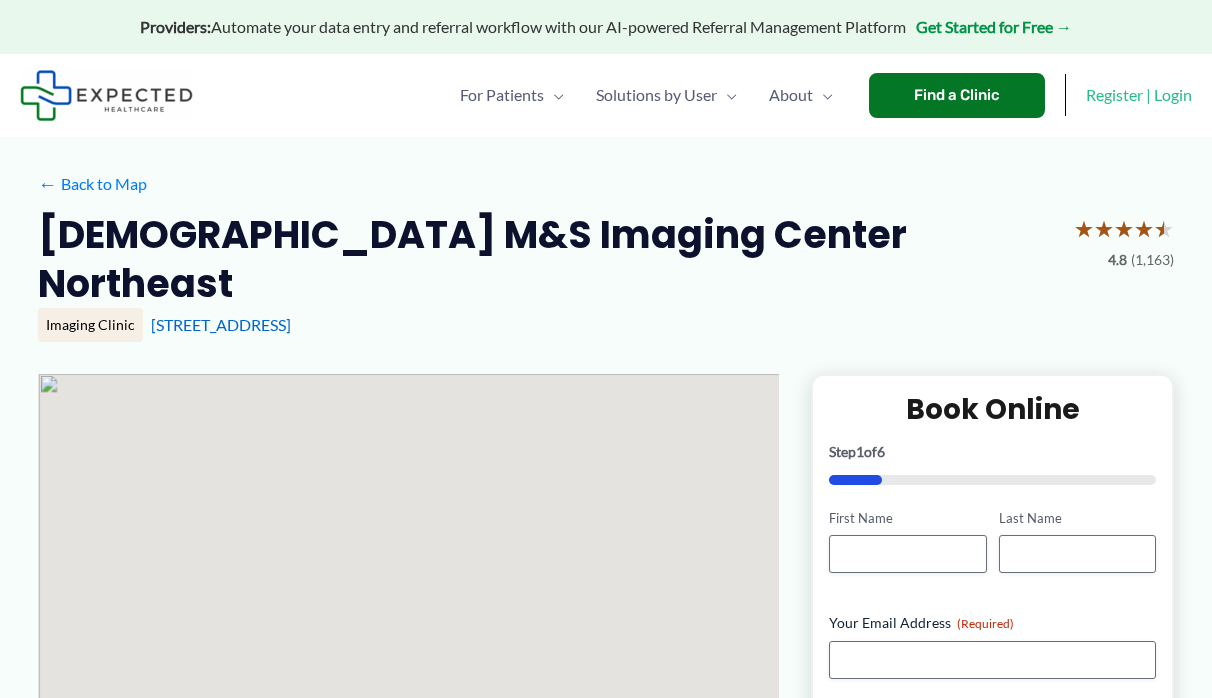 scroll, scrollTop: 0, scrollLeft: 0, axis: both 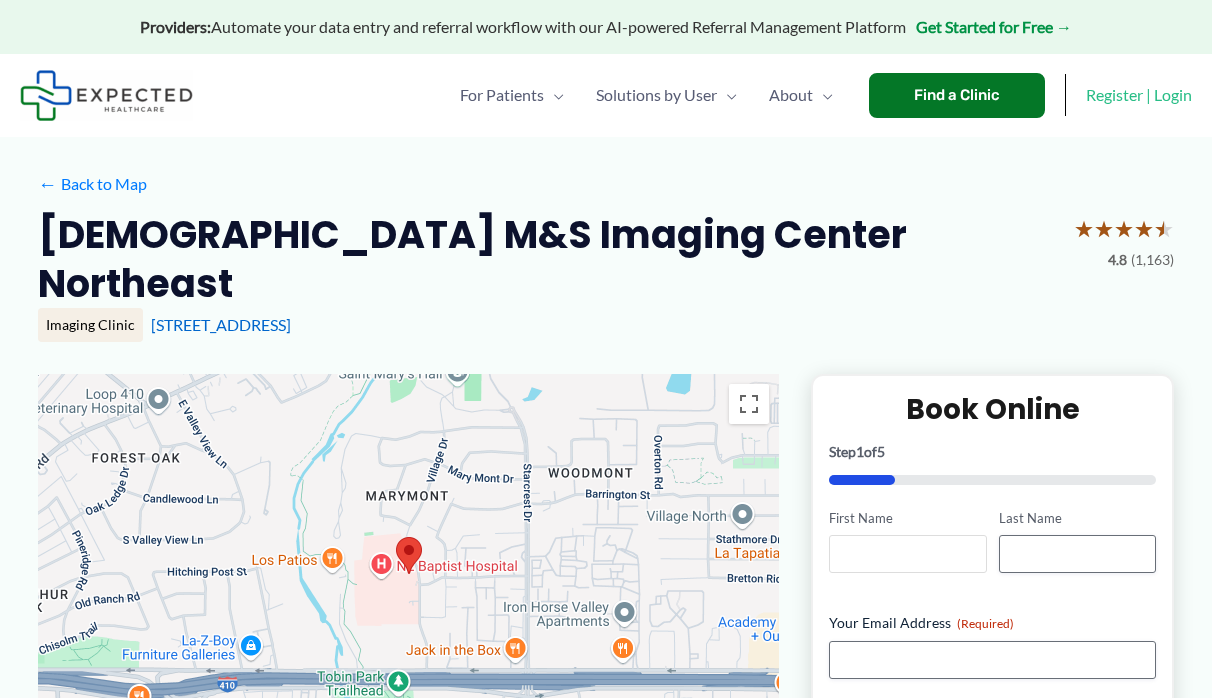 click on "First Name" at bounding box center (907, 554) 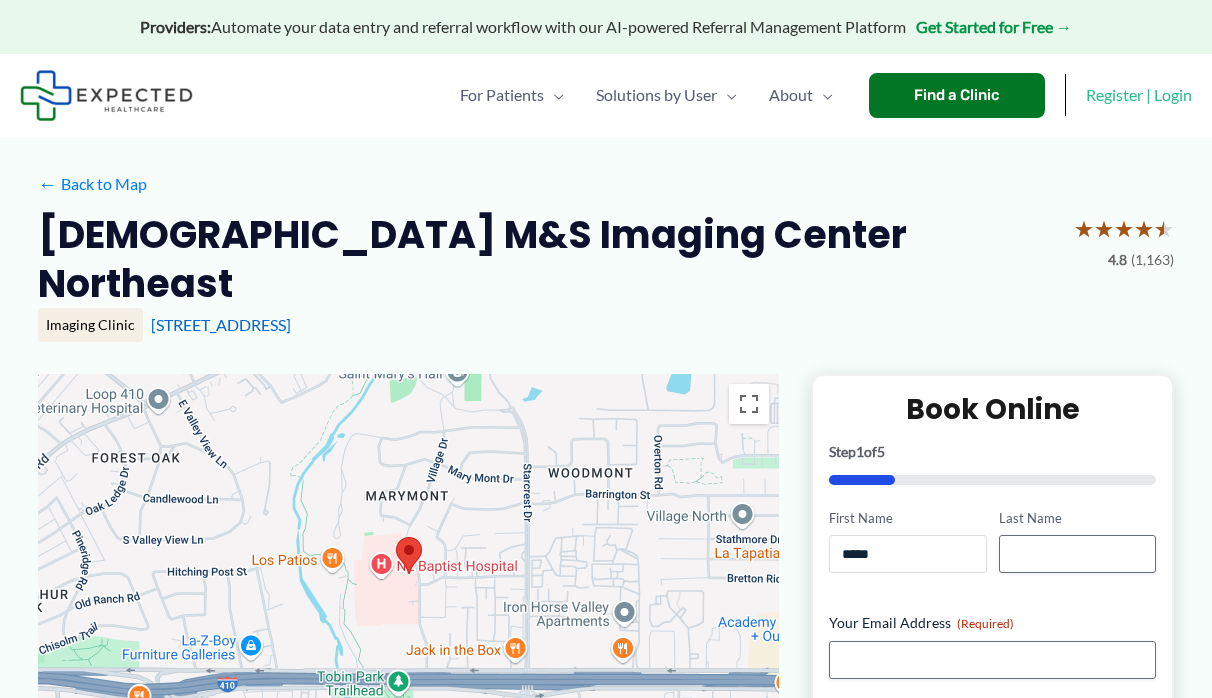 type on "*****" 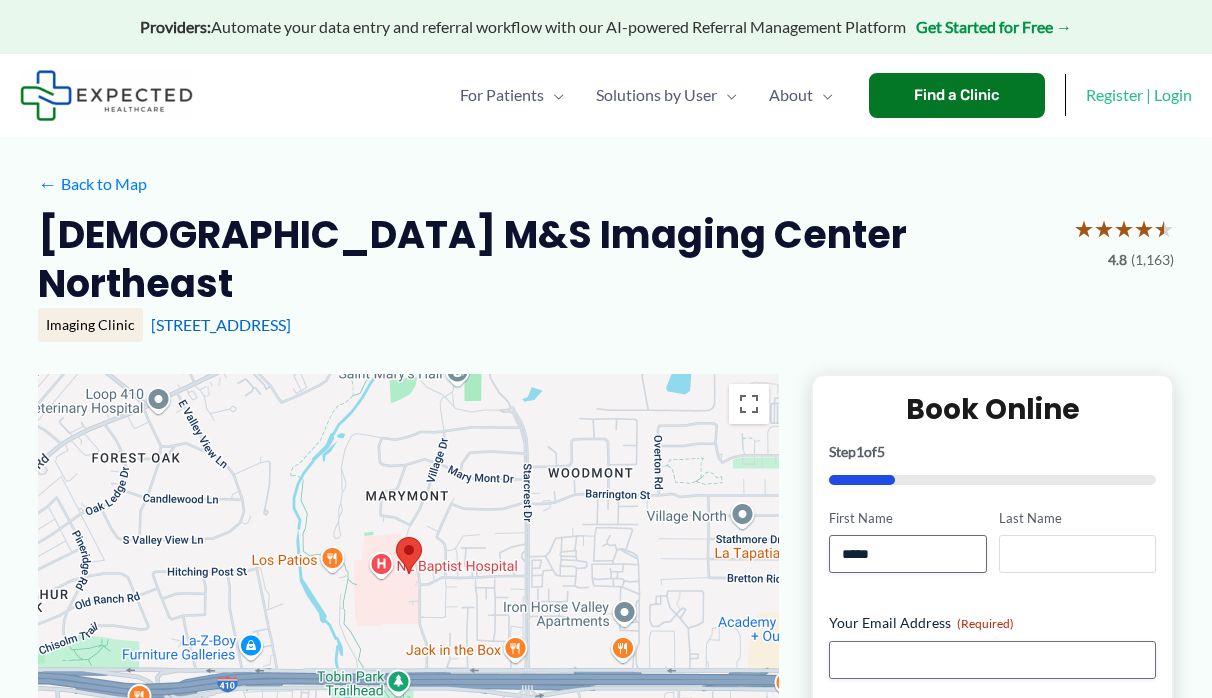 click on "Last Name" at bounding box center [1077, 554] 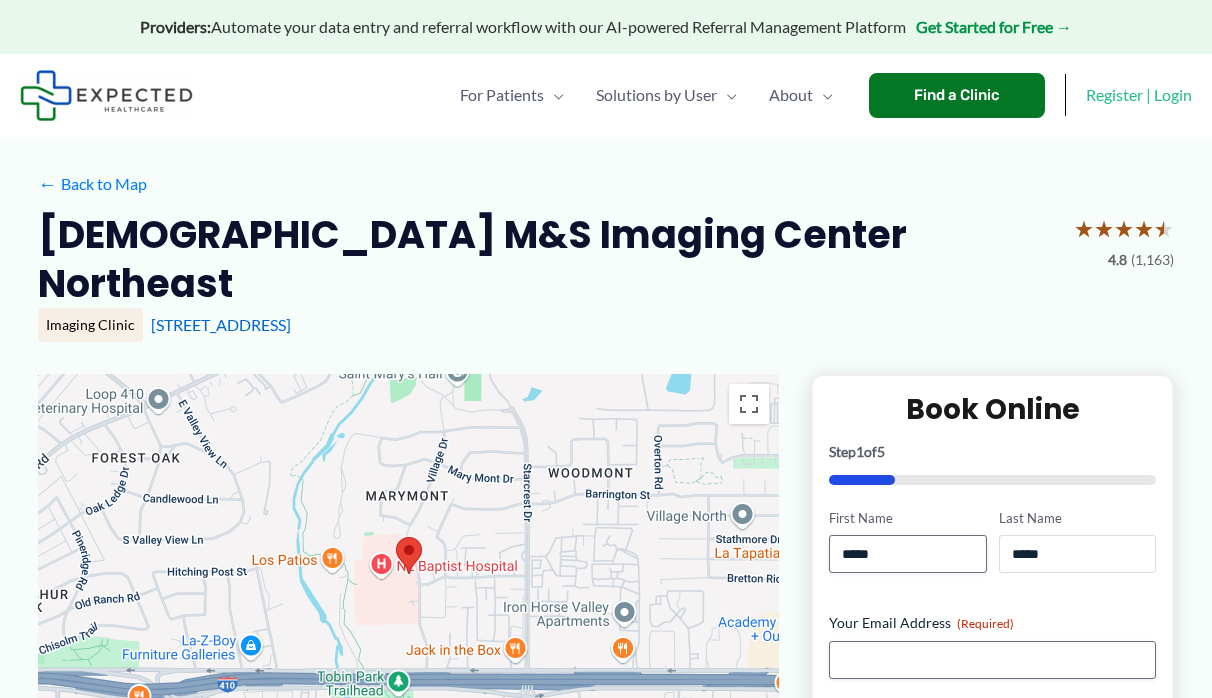 type on "******" 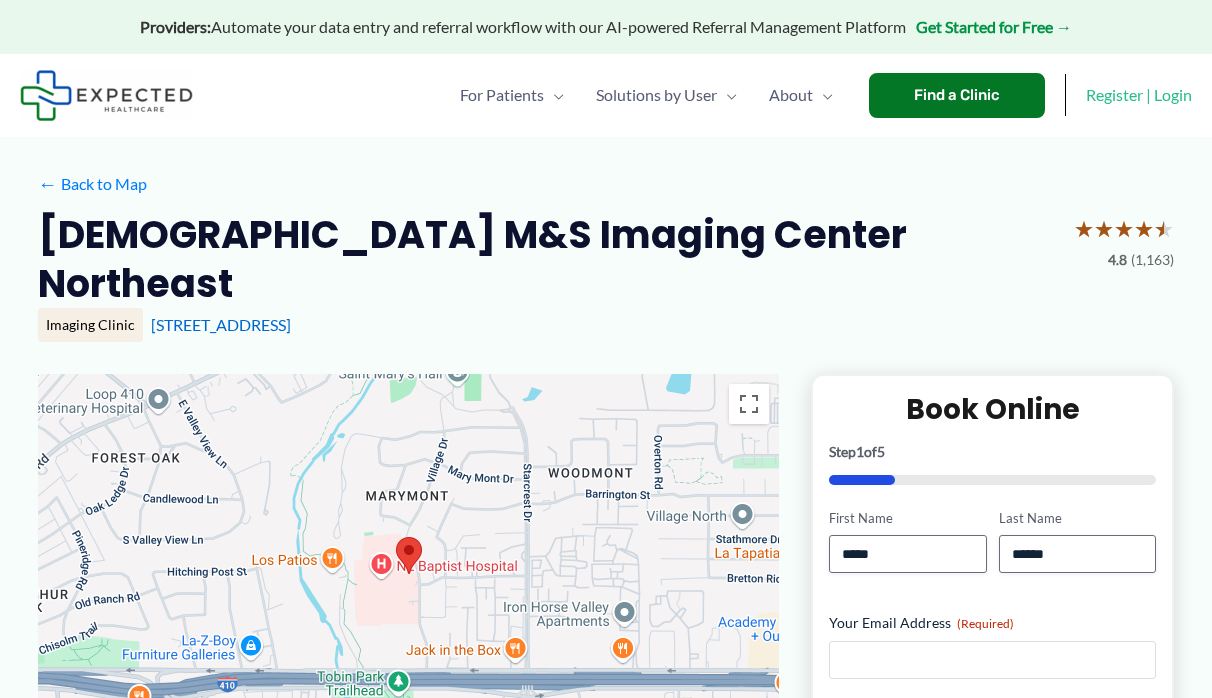 type on "**********" 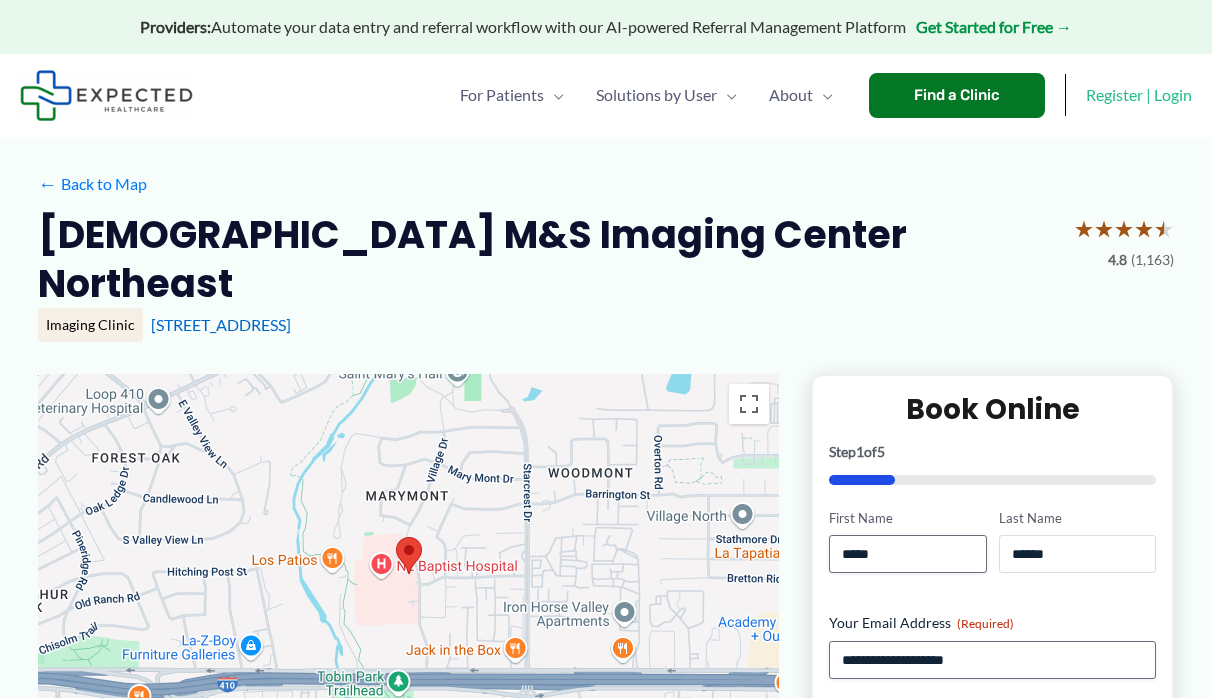 type on "******" 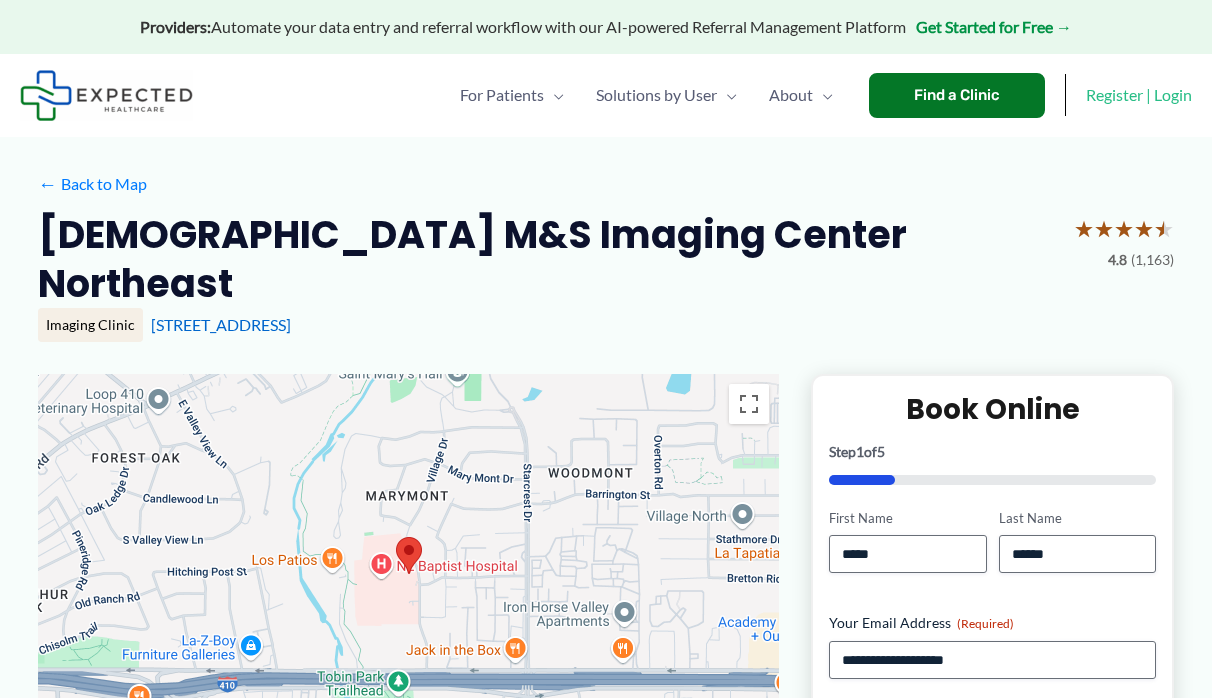 click on "**********" at bounding box center (992, 576) 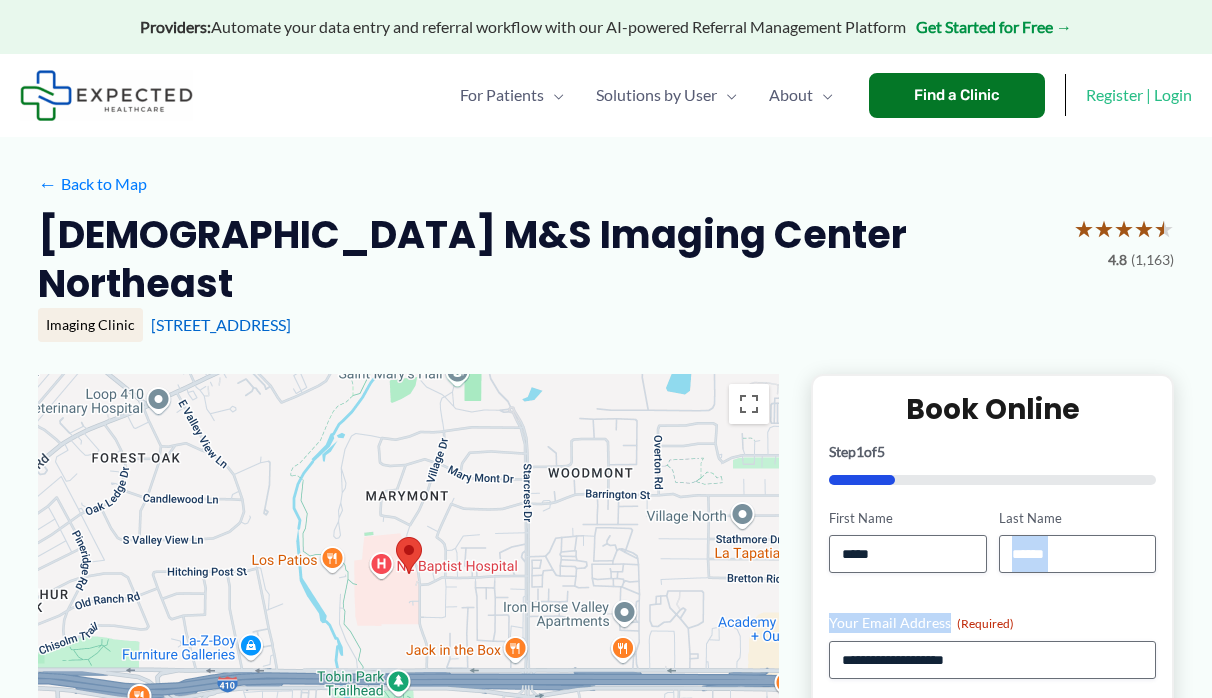 drag, startPoint x: 1184, startPoint y: 542, endPoint x: 1192, endPoint y: 582, distance: 40.792156 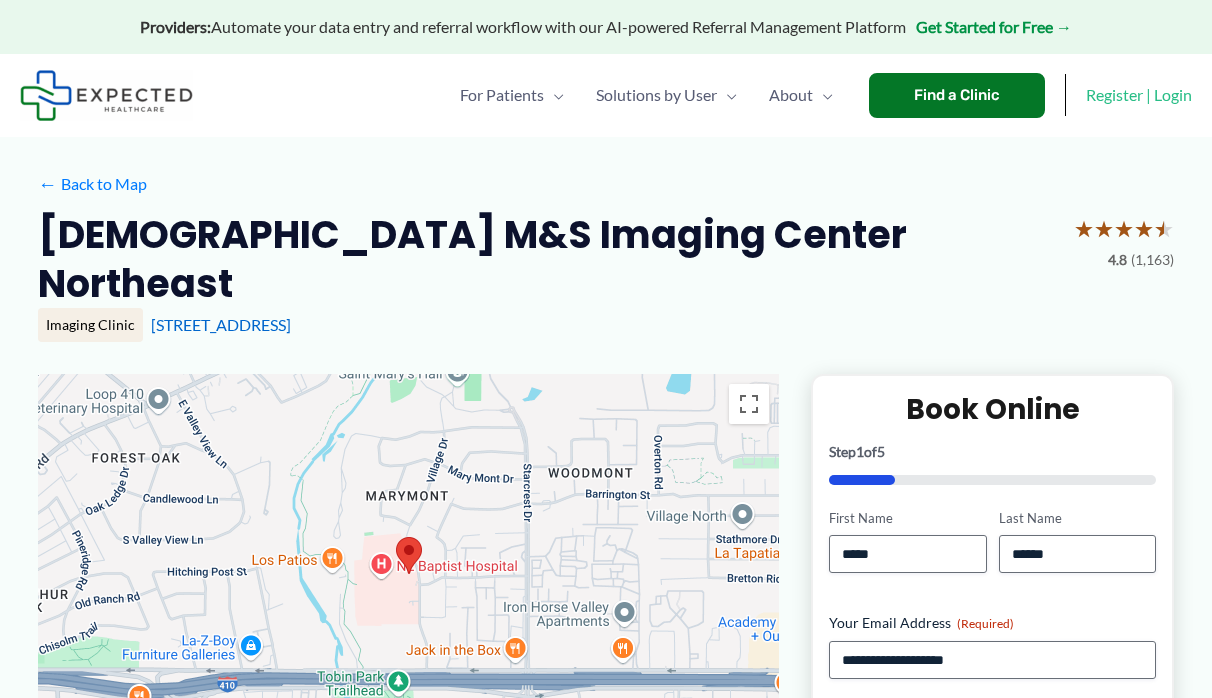 click on "Book Online" at bounding box center (992, 410) 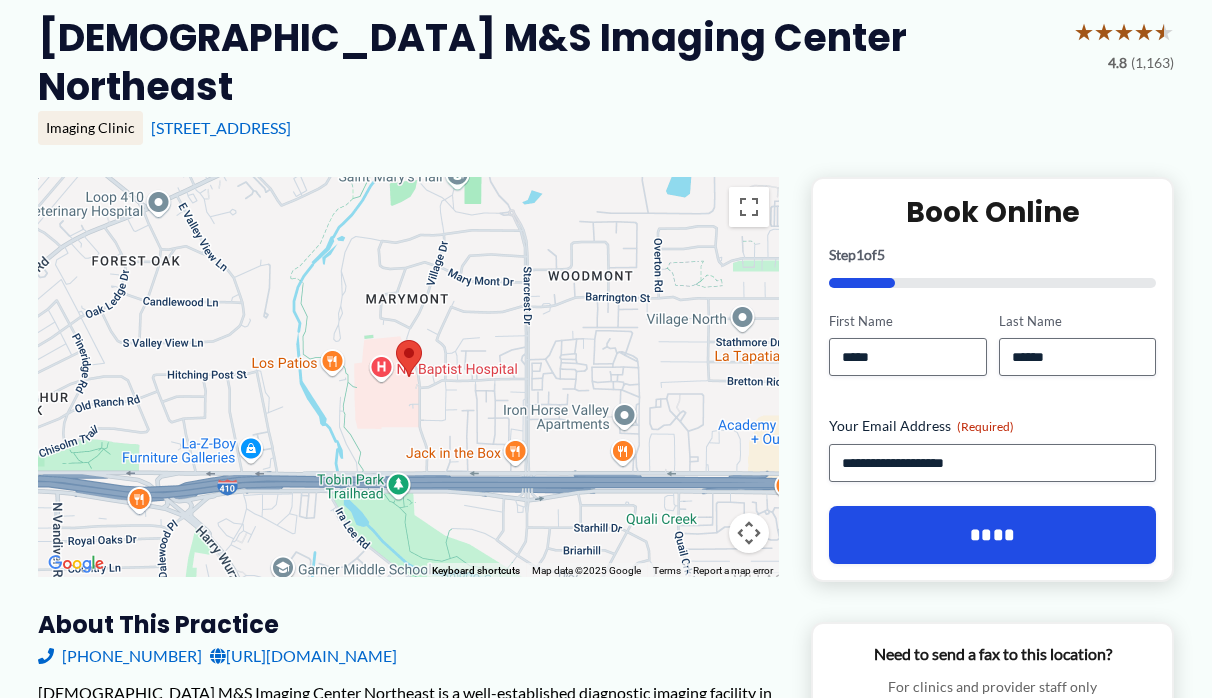scroll, scrollTop: 200, scrollLeft: 0, axis: vertical 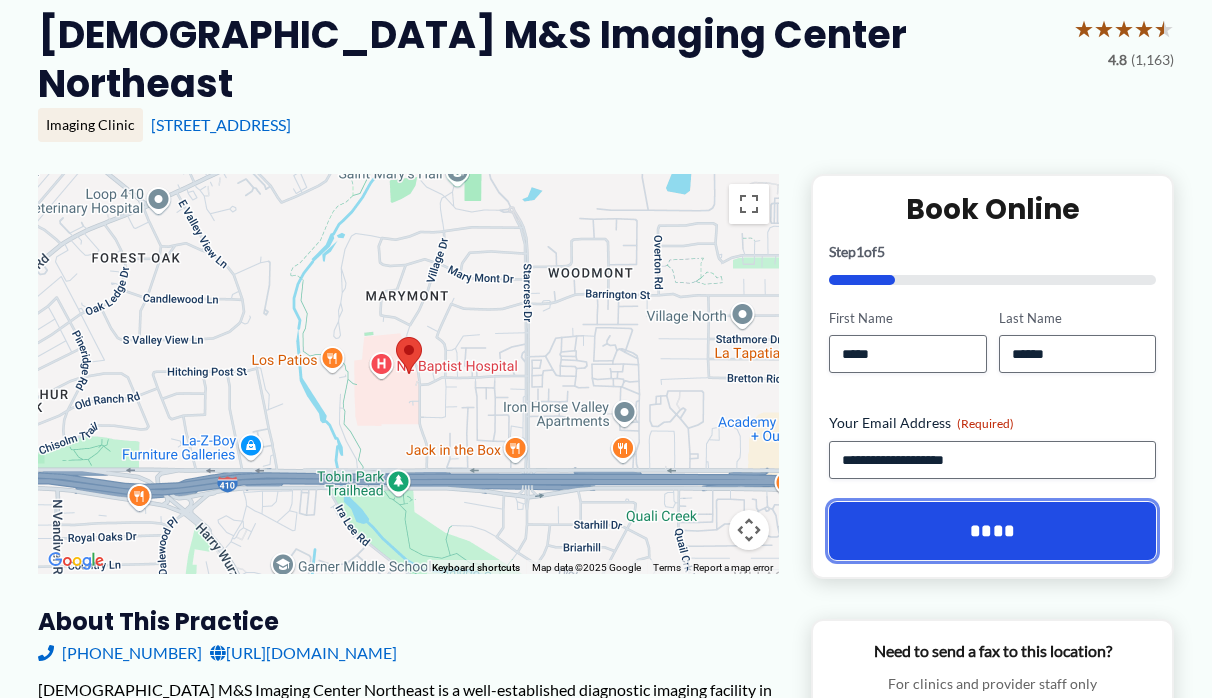 click on "****" at bounding box center [992, 531] 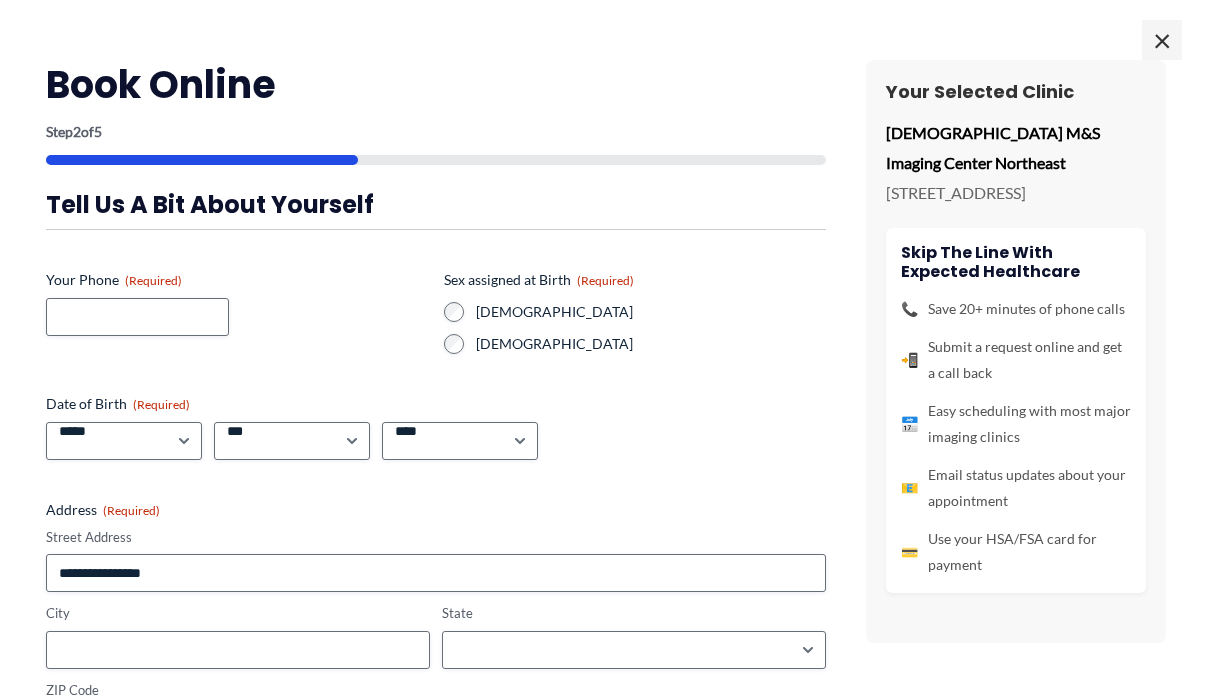 scroll, scrollTop: 0, scrollLeft: 0, axis: both 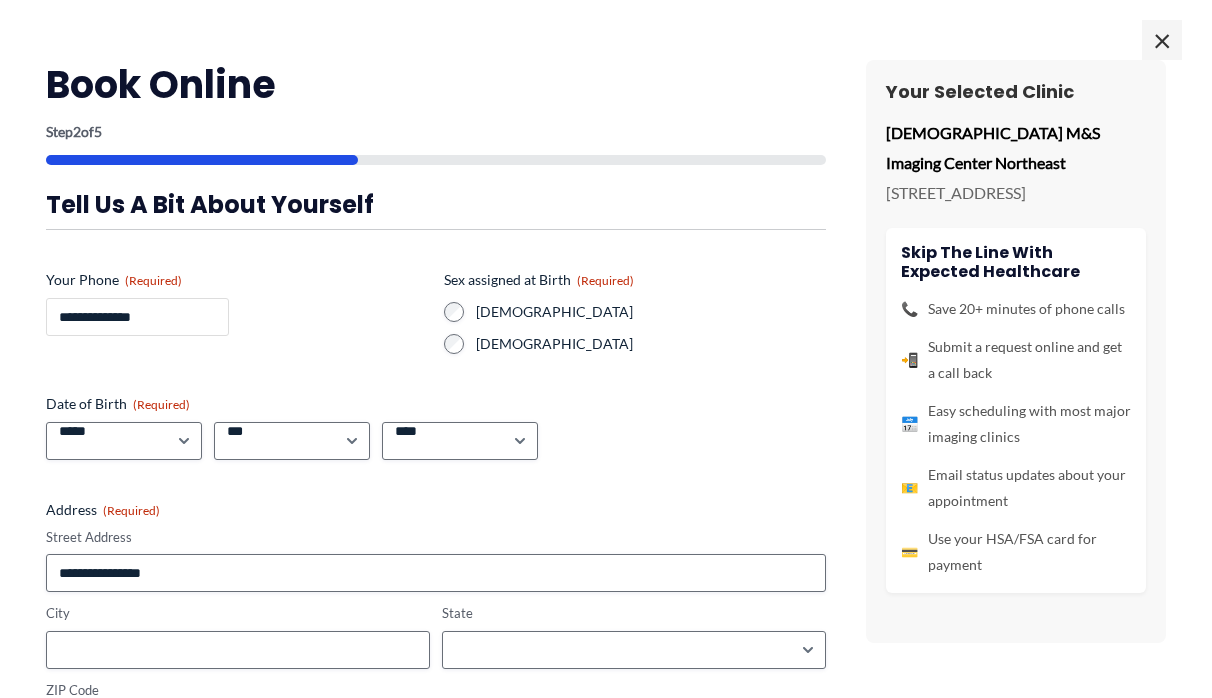 click on "**********" at bounding box center [137, 317] 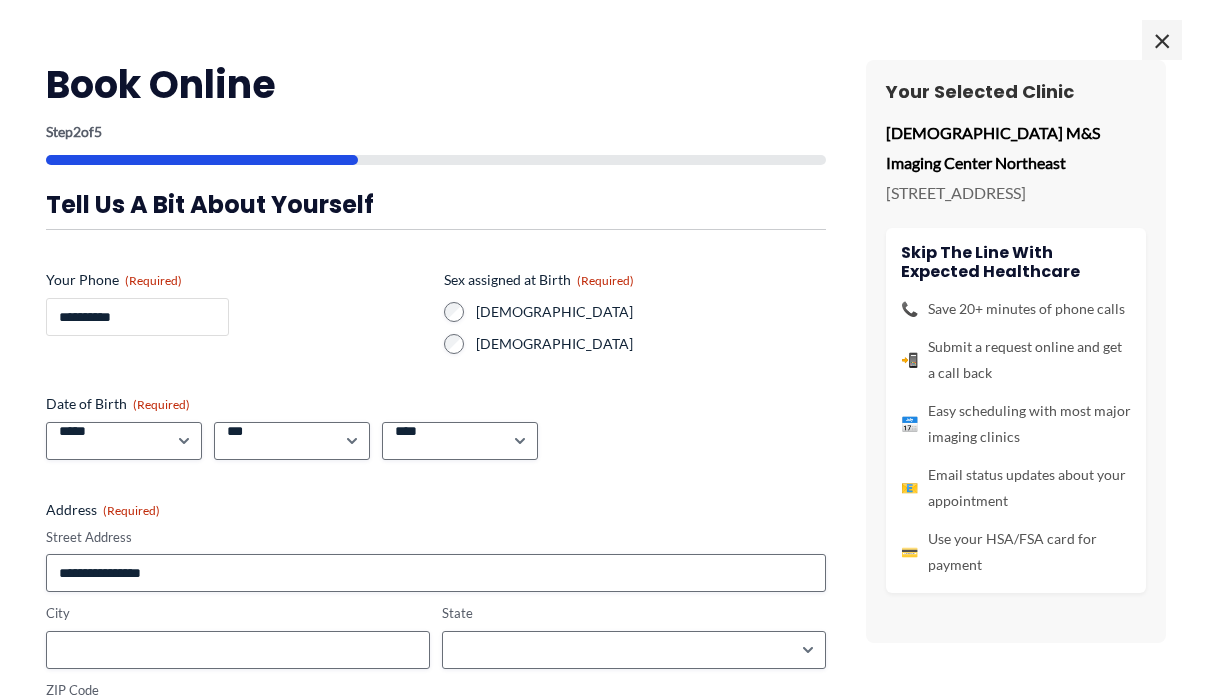type on "**********" 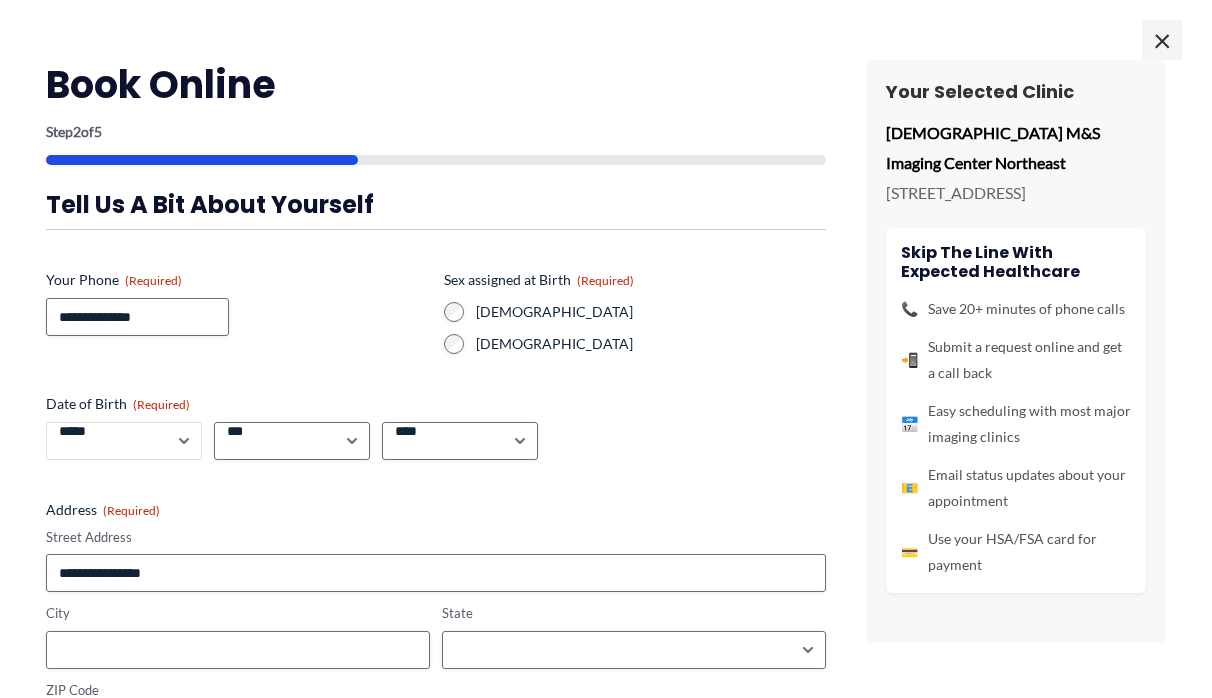 click on "***** * * * * * * * * * ** ** **" at bounding box center (124, 441) 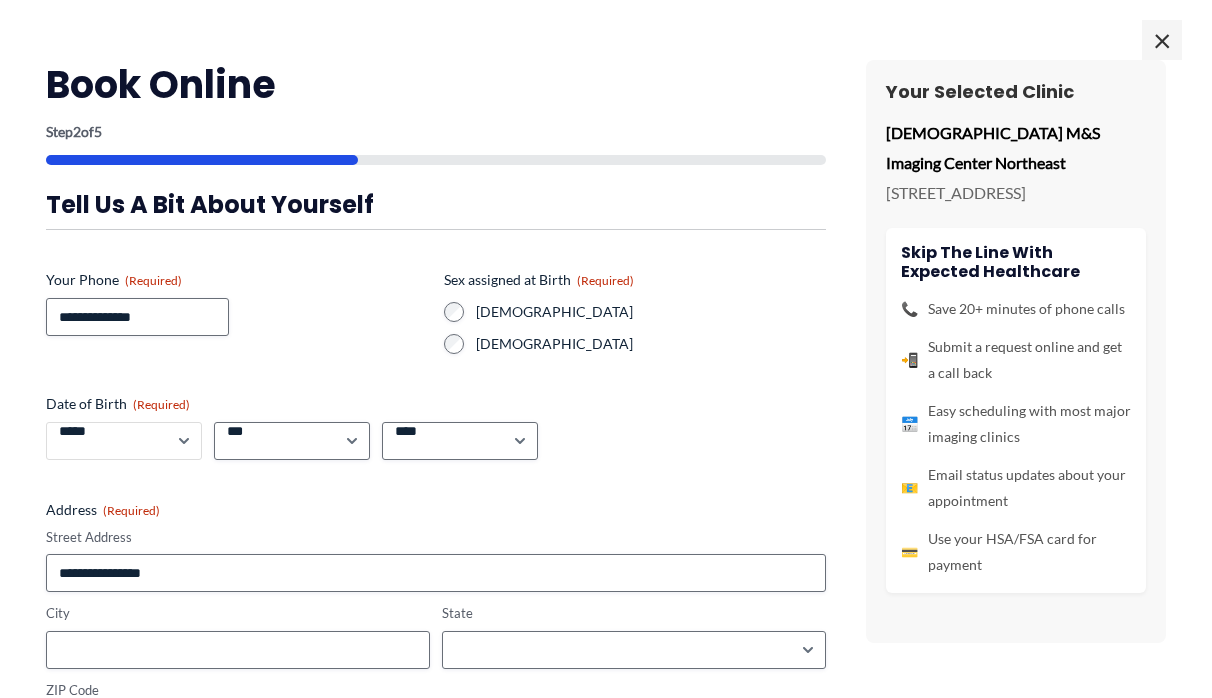 select on "*" 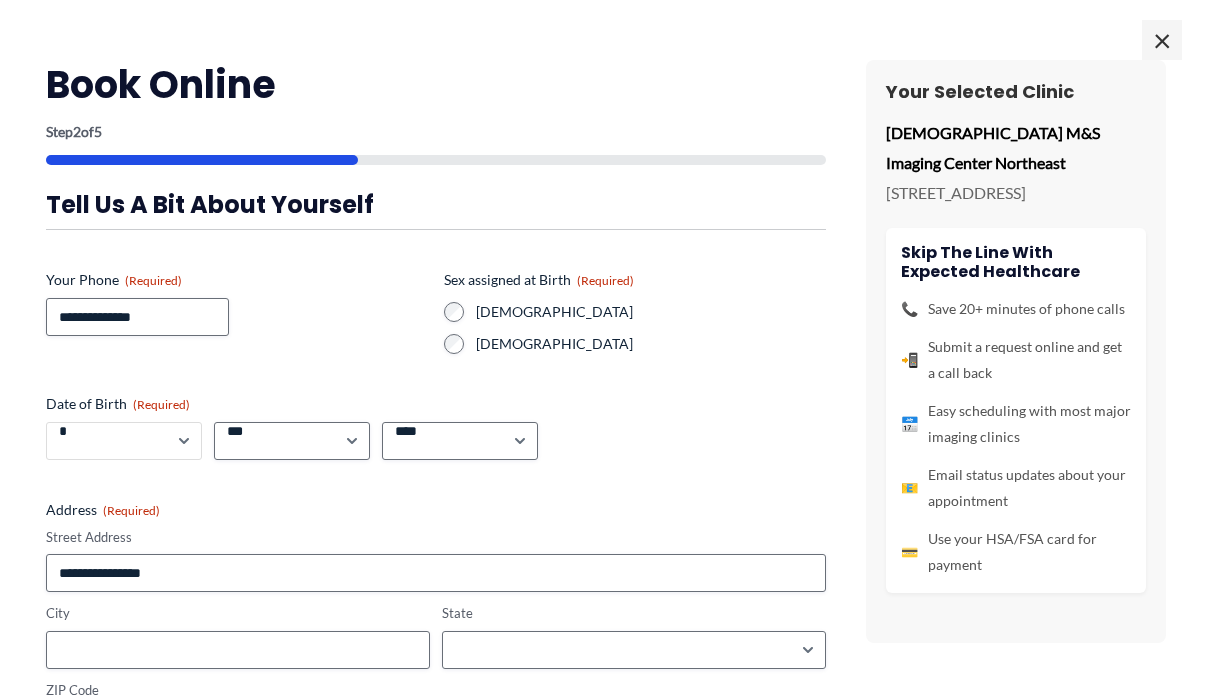 click on "***** * * * * * * * * * ** ** **" at bounding box center [124, 441] 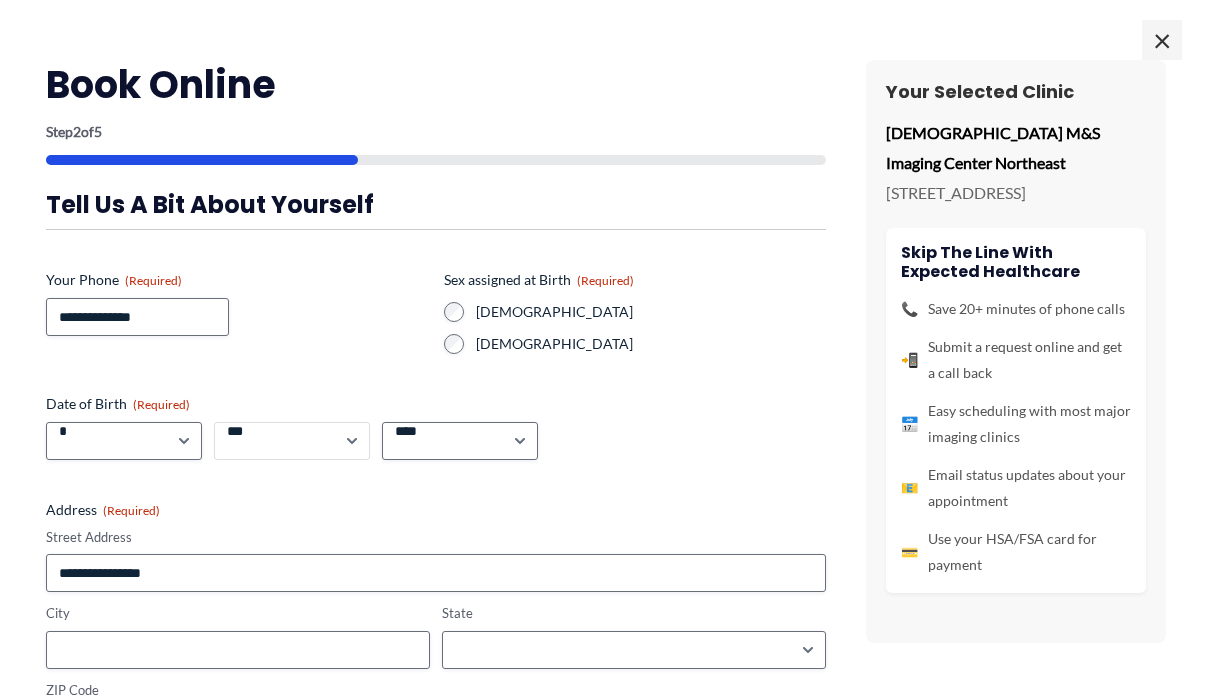 click on "*** * * * * * * * * * ** ** ** ** ** ** ** ** ** ** ** ** ** ** ** ** ** ** ** ** ** **" at bounding box center [292, 441] 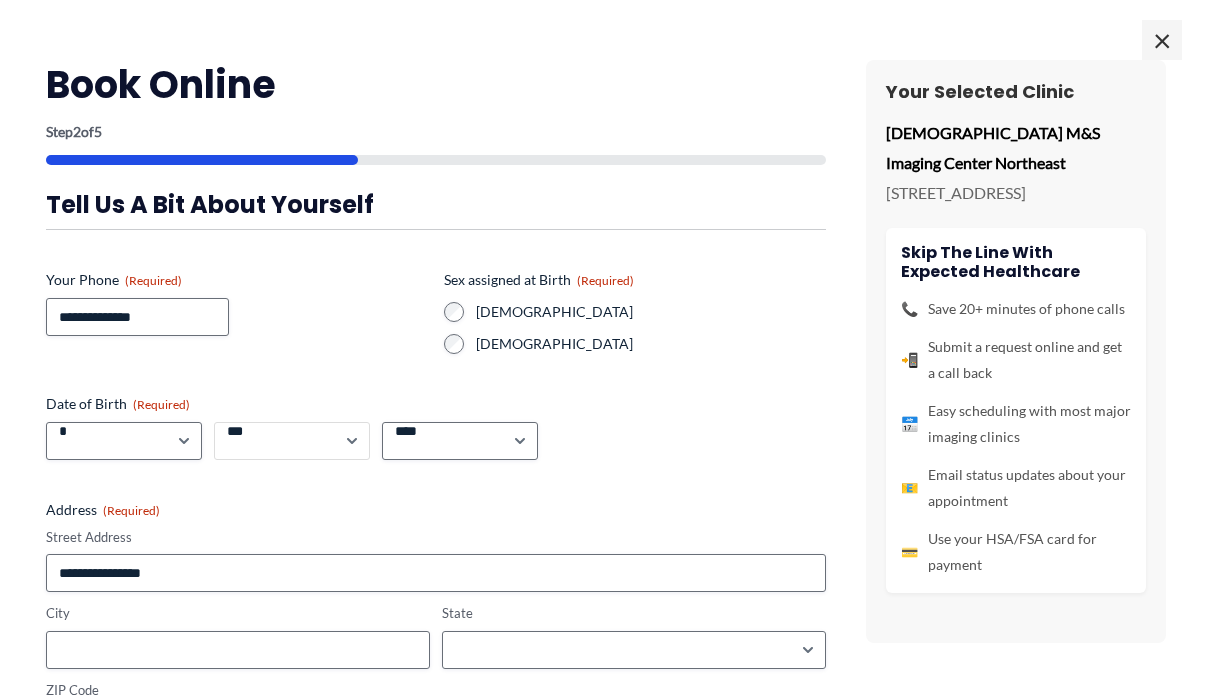 select on "**" 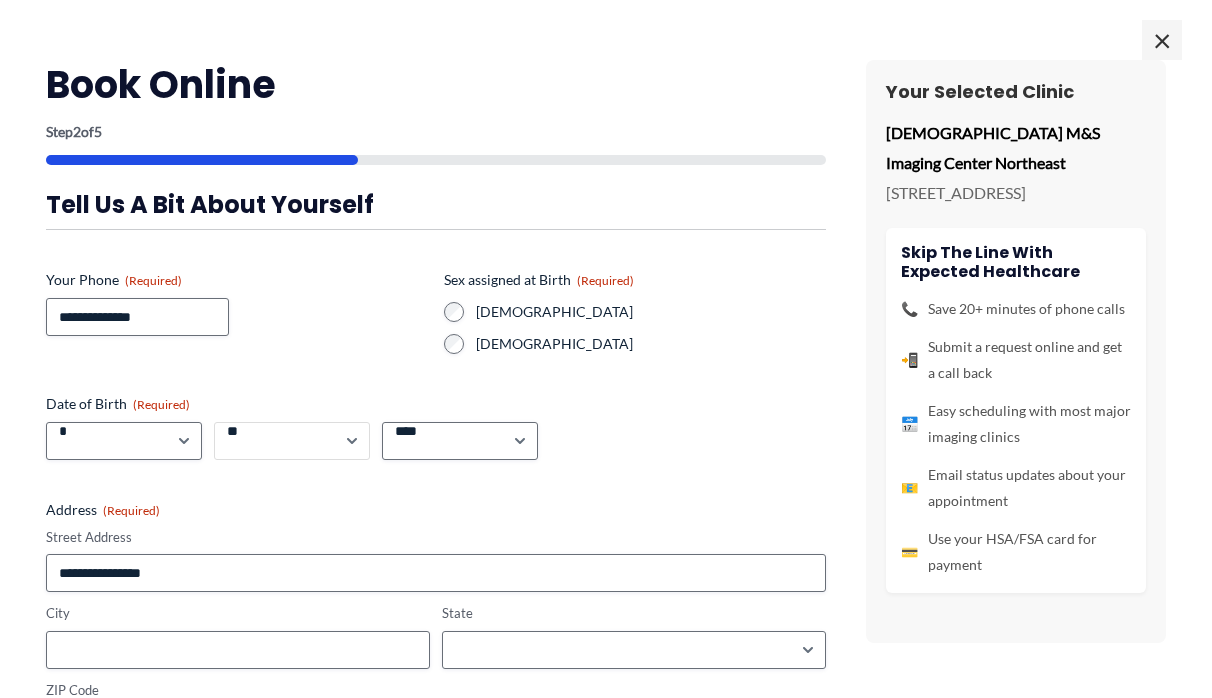 click on "*** * * * * * * * * * ** ** ** ** ** ** ** ** ** ** ** ** ** ** ** ** ** ** ** ** ** **" at bounding box center [292, 441] 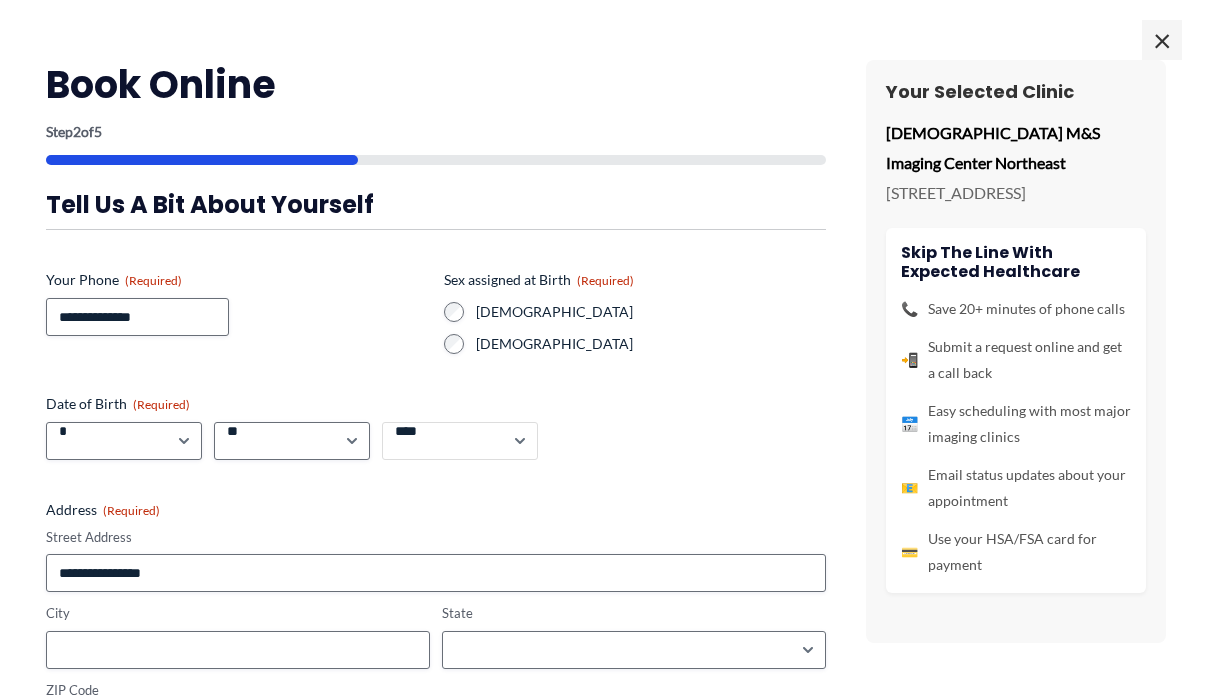 click on "**** **** **** **** **** **** **** **** **** **** **** **** **** **** **** **** **** **** **** **** **** **** **** **** **** **** **** **** **** **** **** **** **** **** **** **** **** **** **** **** **** **** **** **** **** **** **** **** **** **** **** **** **** **** **** **** **** **** **** **** **** **** **** **** **** **** **** **** **** **** **** **** **** **** **** **** **** **** **** **** **** **** **** **** **** **** **** **** **** **** **** **** **** **** **** **** **** **** **** **** **** **** **** **** **** **** **** ****" at bounding box center [460, 441] 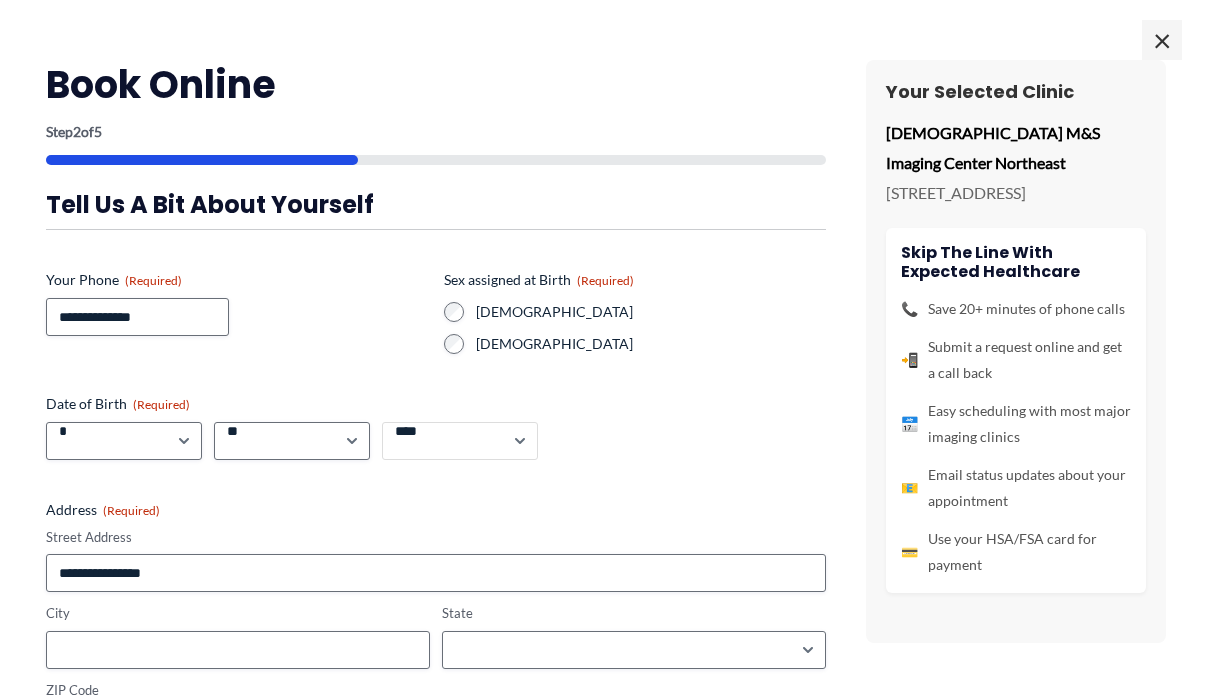 click on "**** **** **** **** **** **** **** **** **** **** **** **** **** **** **** **** **** **** **** **** **** **** **** **** **** **** **** **** **** **** **** **** **** **** **** **** **** **** **** **** **** **** **** **** **** **** **** **** **** **** **** **** **** **** **** **** **** **** **** **** **** **** **** **** **** **** **** **** **** **** **** **** **** **** **** **** **** **** **** **** **** **** **** **** **** **** **** **** **** **** **** **** **** **** **** **** **** **** **** **** **** **** **** **** **** **** **** ****" at bounding box center [460, 441] 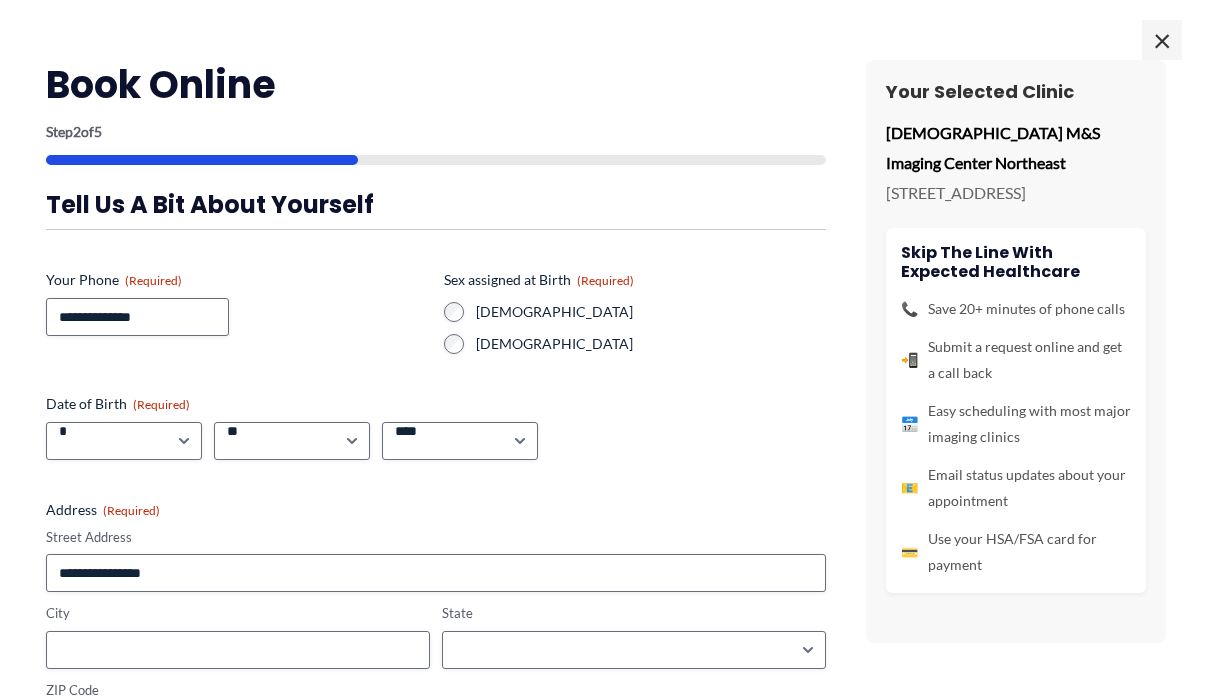 click on "**********" at bounding box center (436, 467) 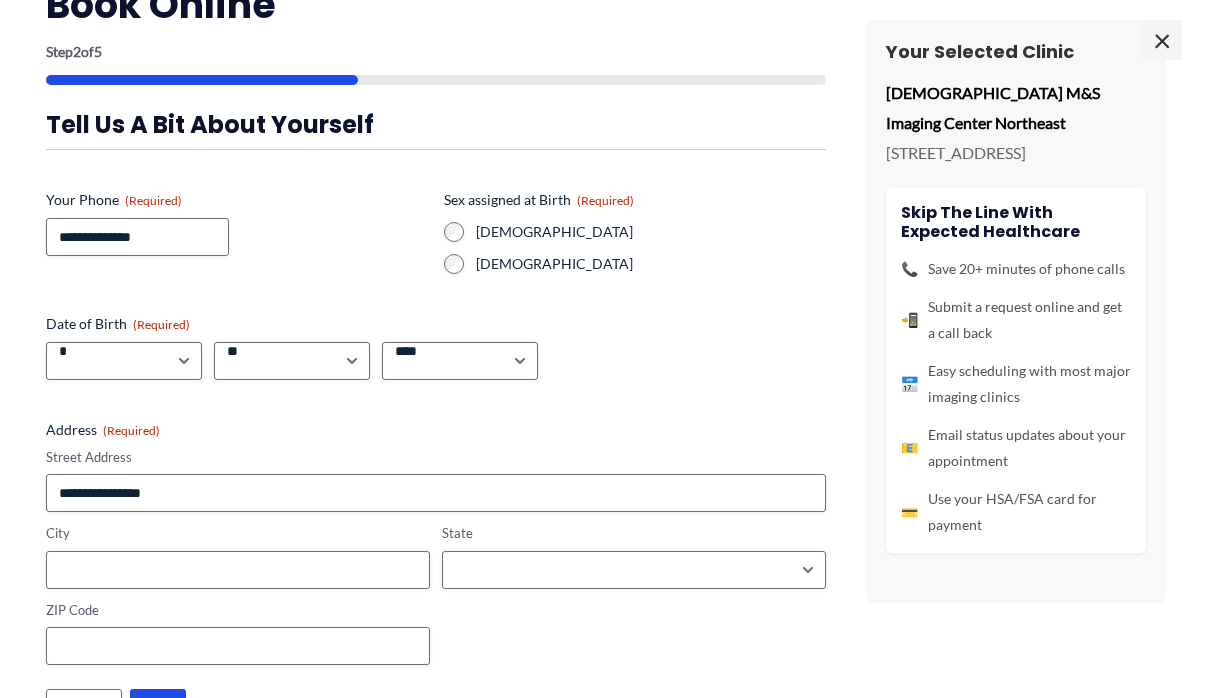 scroll, scrollTop: 134, scrollLeft: 0, axis: vertical 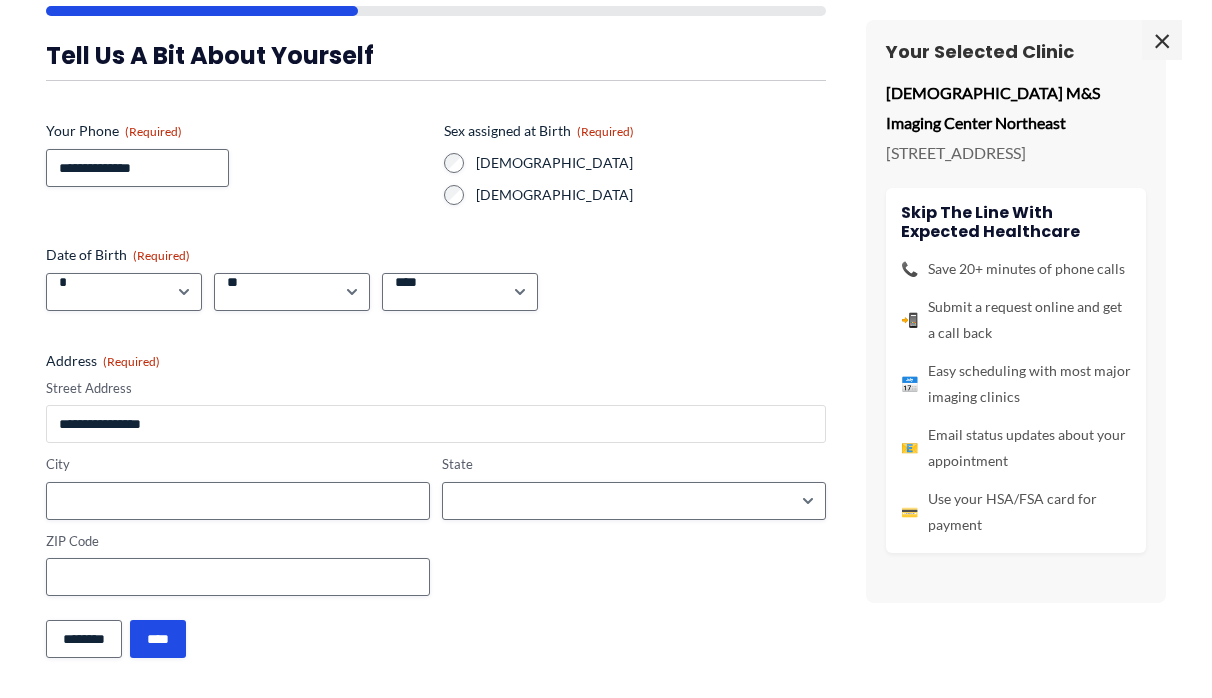 click on "Street Address" at bounding box center [436, 424] 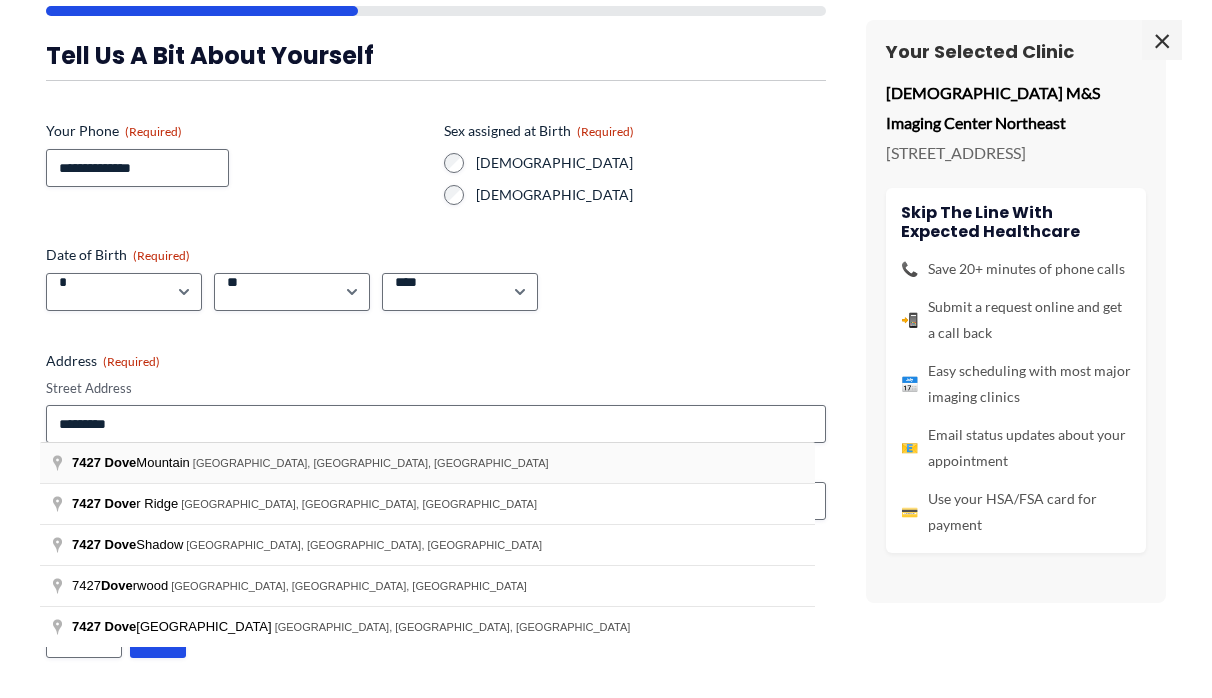 type on "**********" 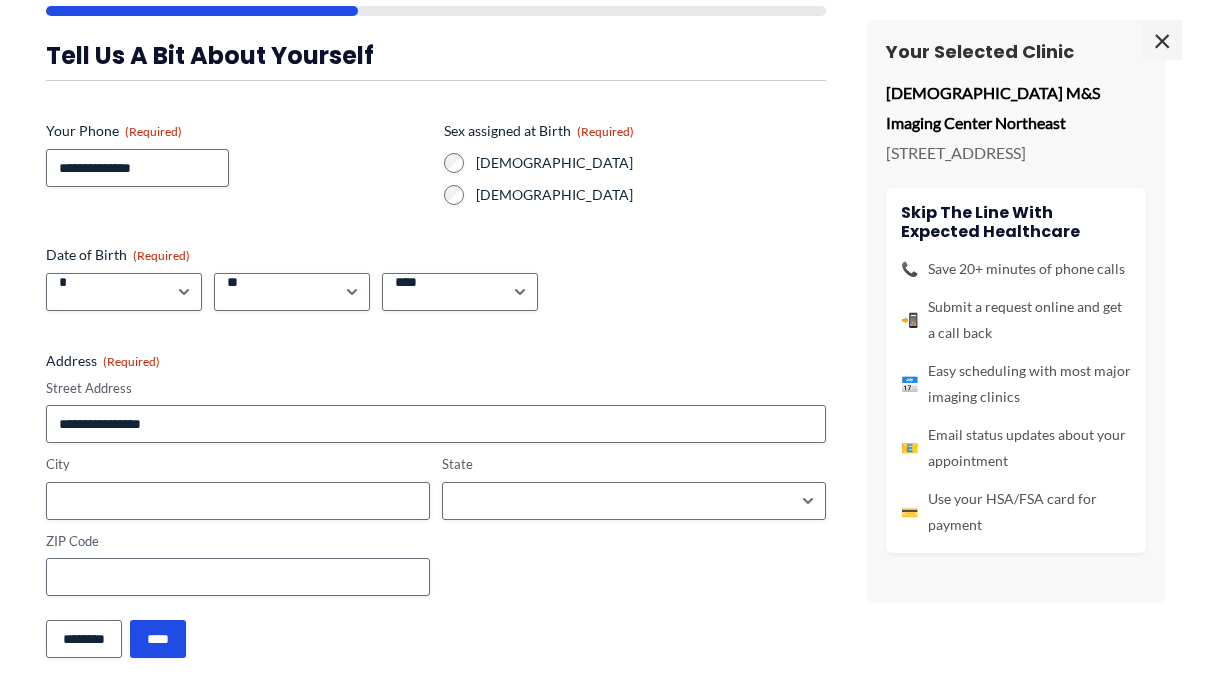 type on "**********" 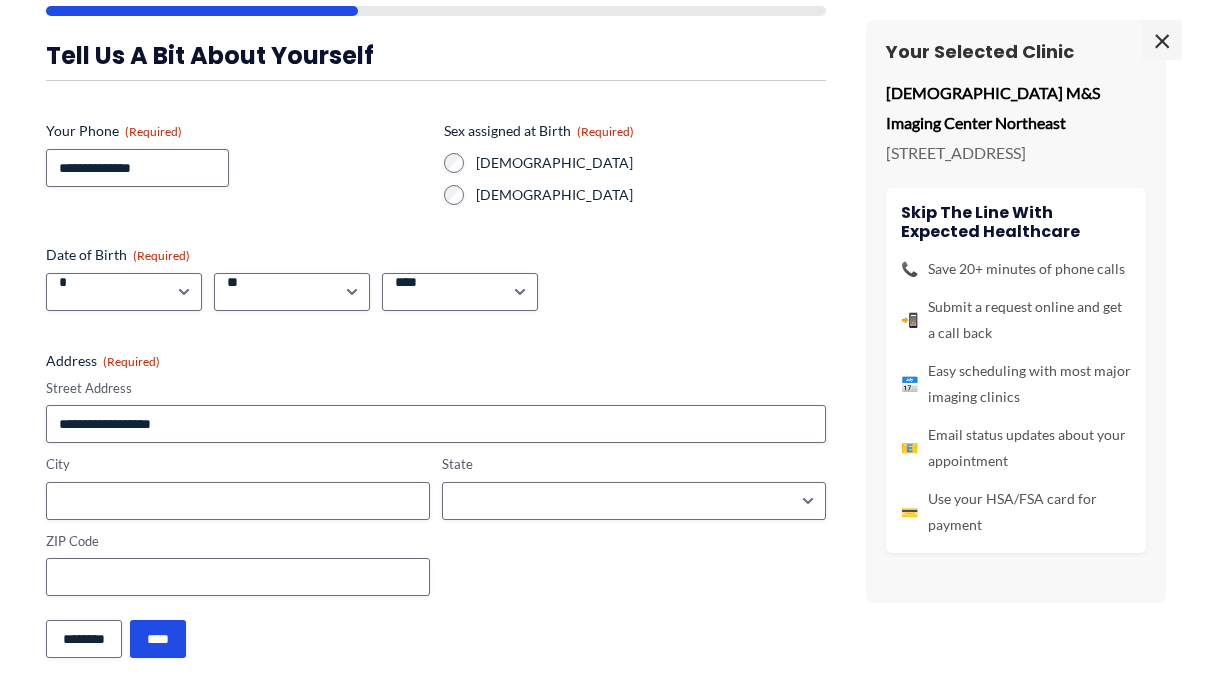 type on "**********" 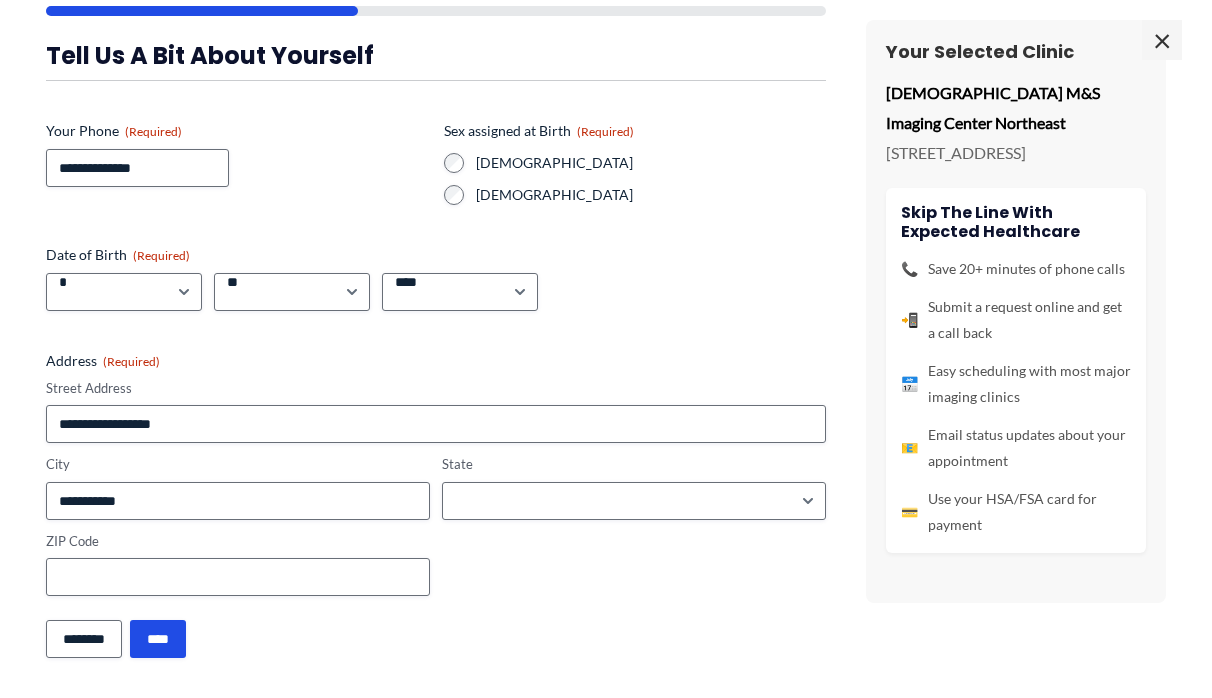 select on "*****" 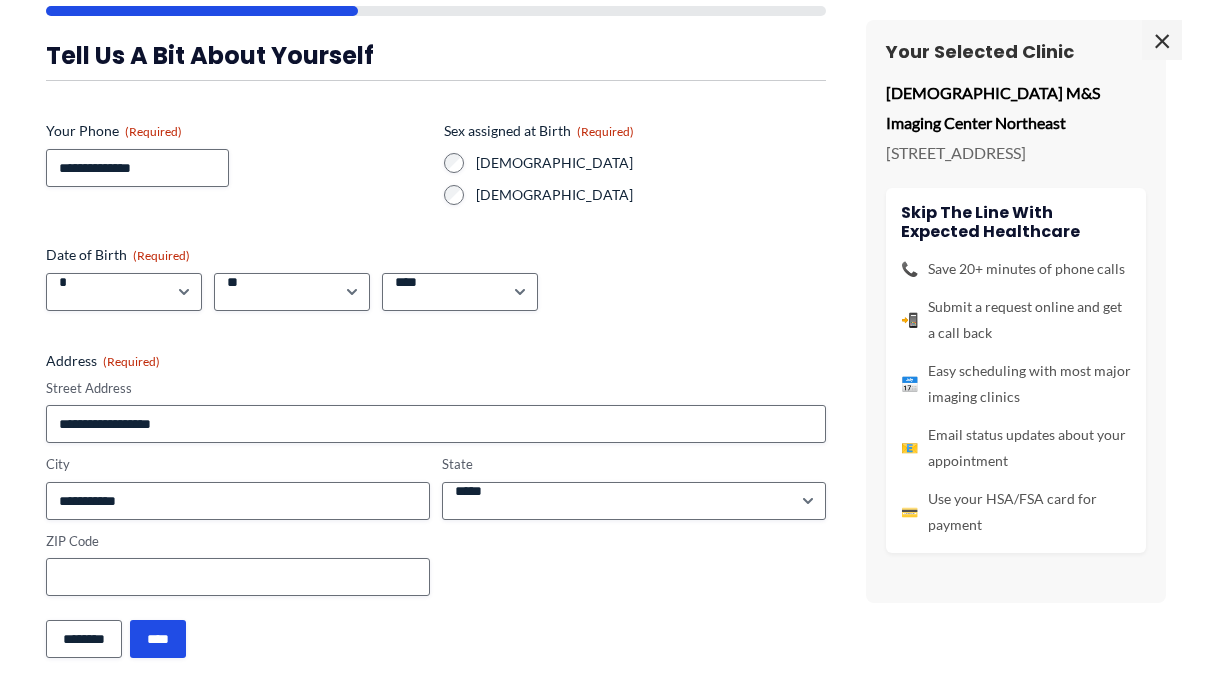 type on "**********" 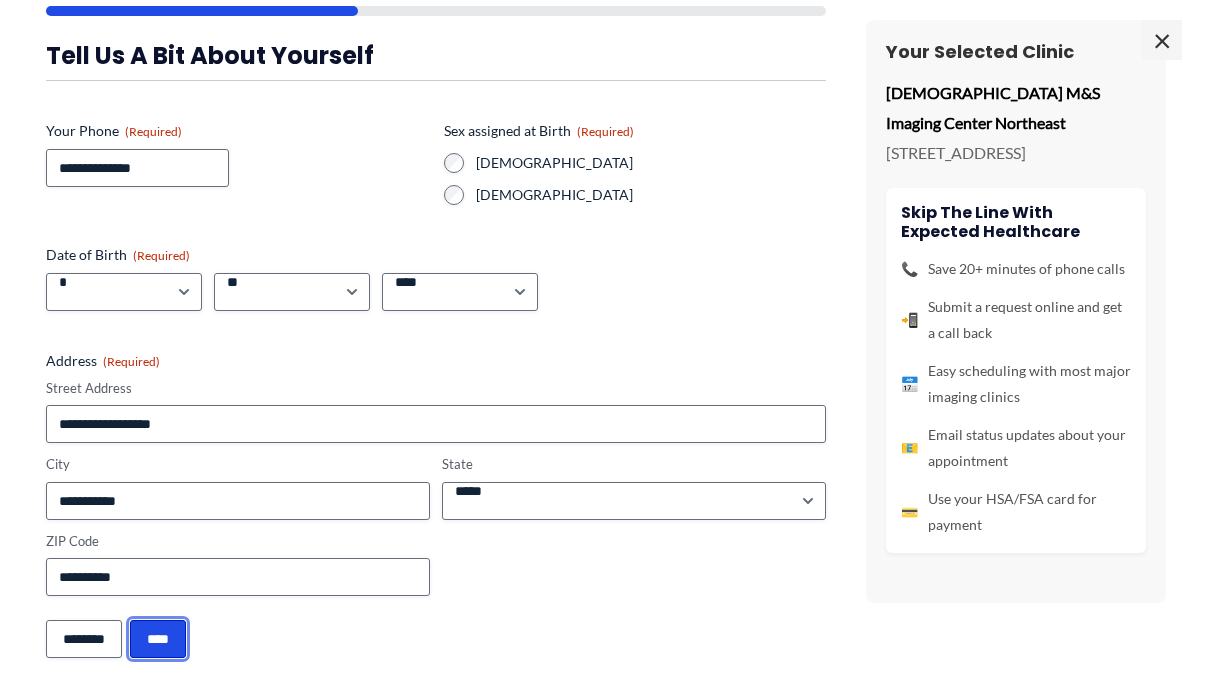 click on "****" at bounding box center [158, 639] 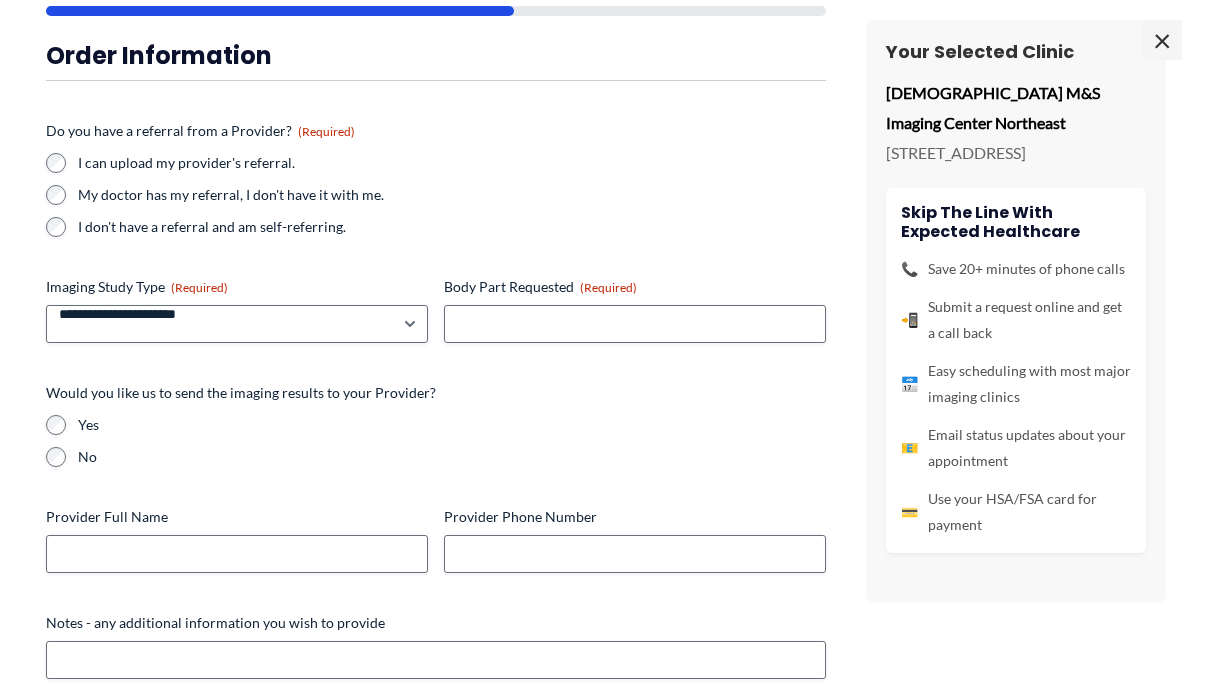 scroll, scrollTop: 0, scrollLeft: 0, axis: both 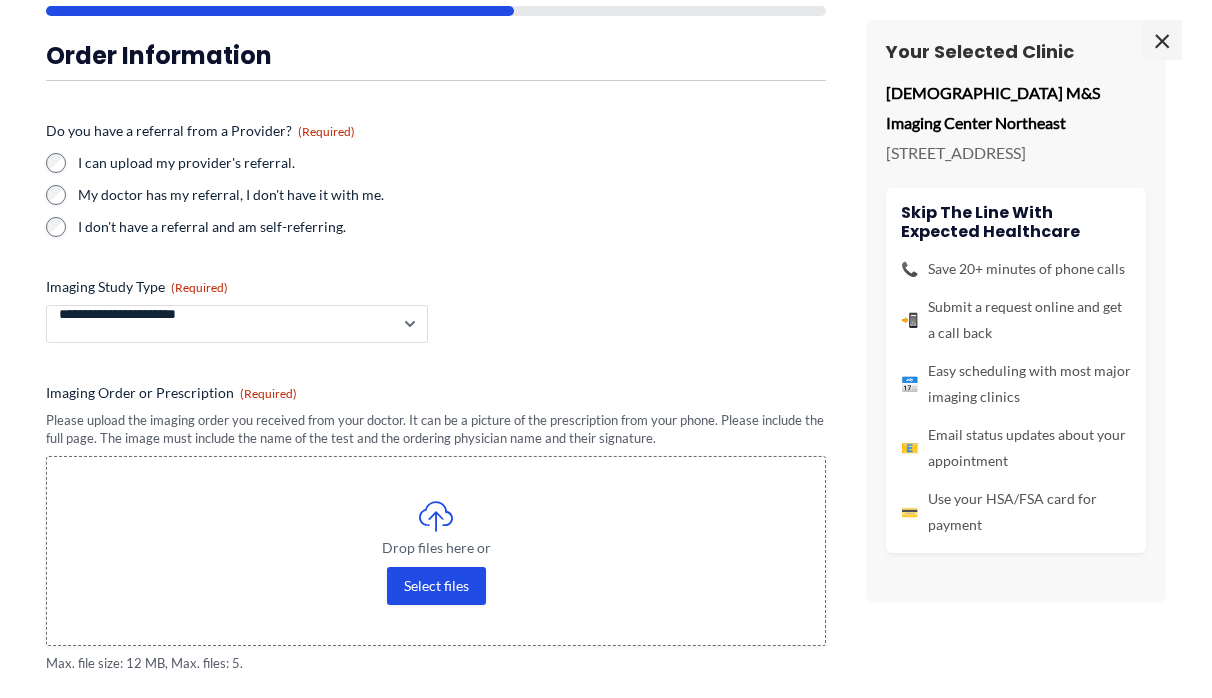 click on "**********" at bounding box center (237, 324) 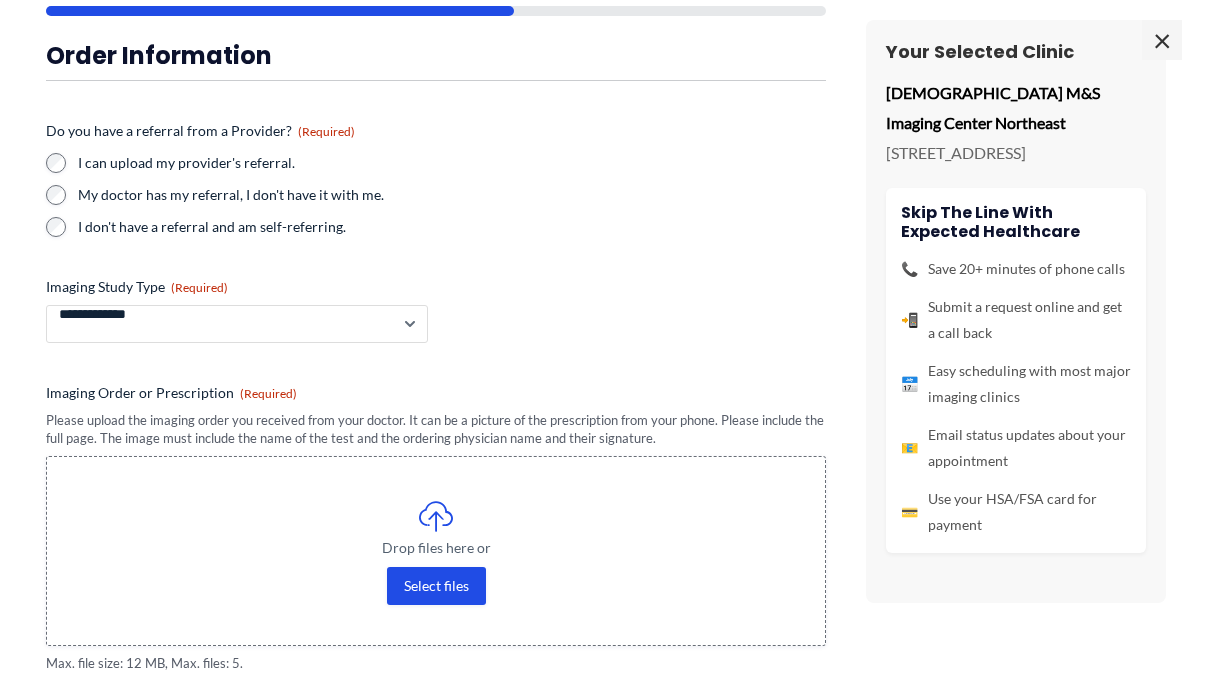 click on "**********" at bounding box center (237, 324) 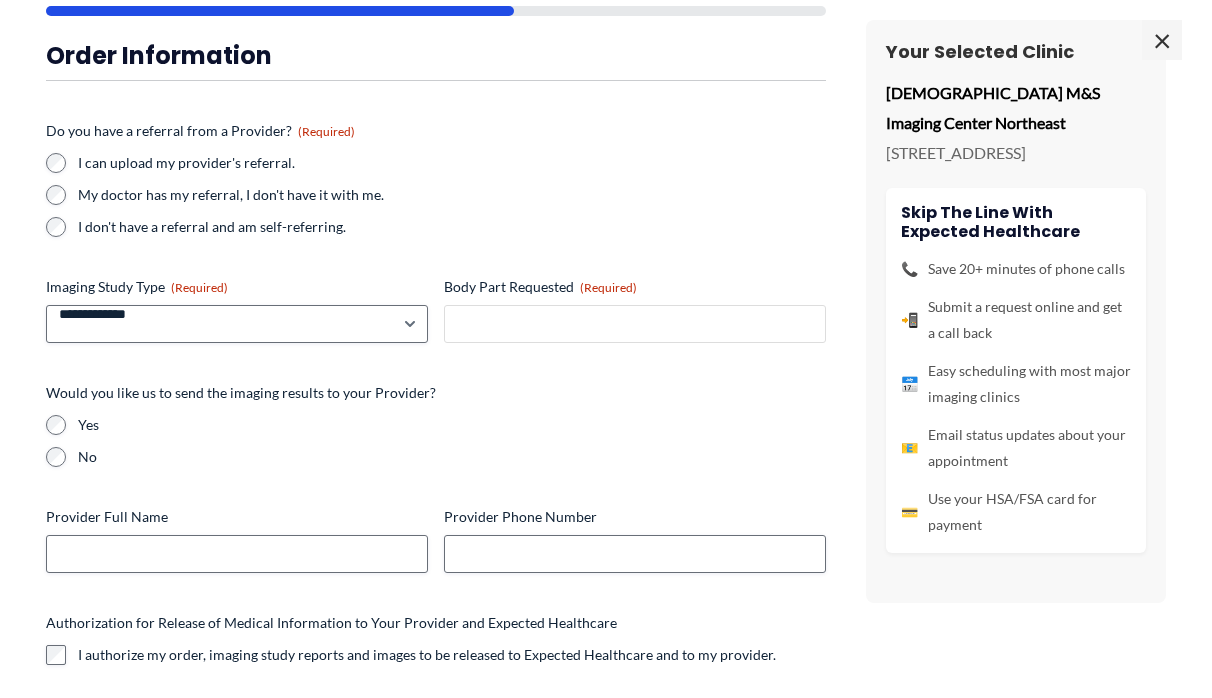 click on "Body Part Requested (Required)" at bounding box center [635, 324] 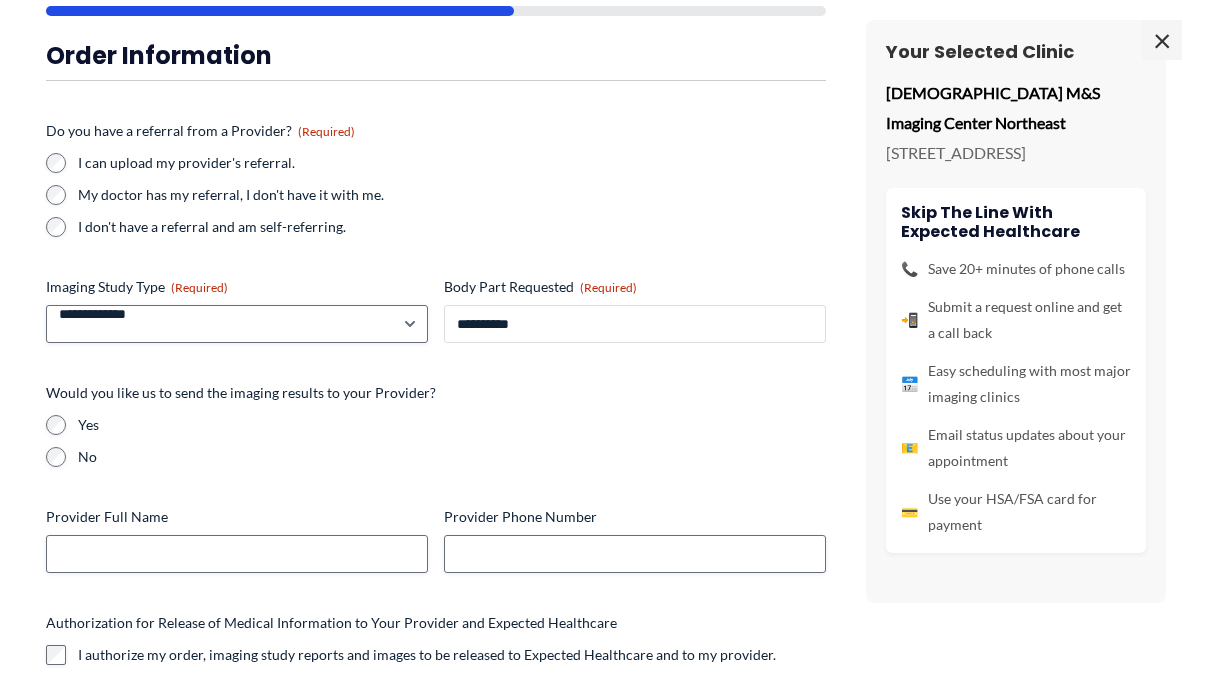 type on "**********" 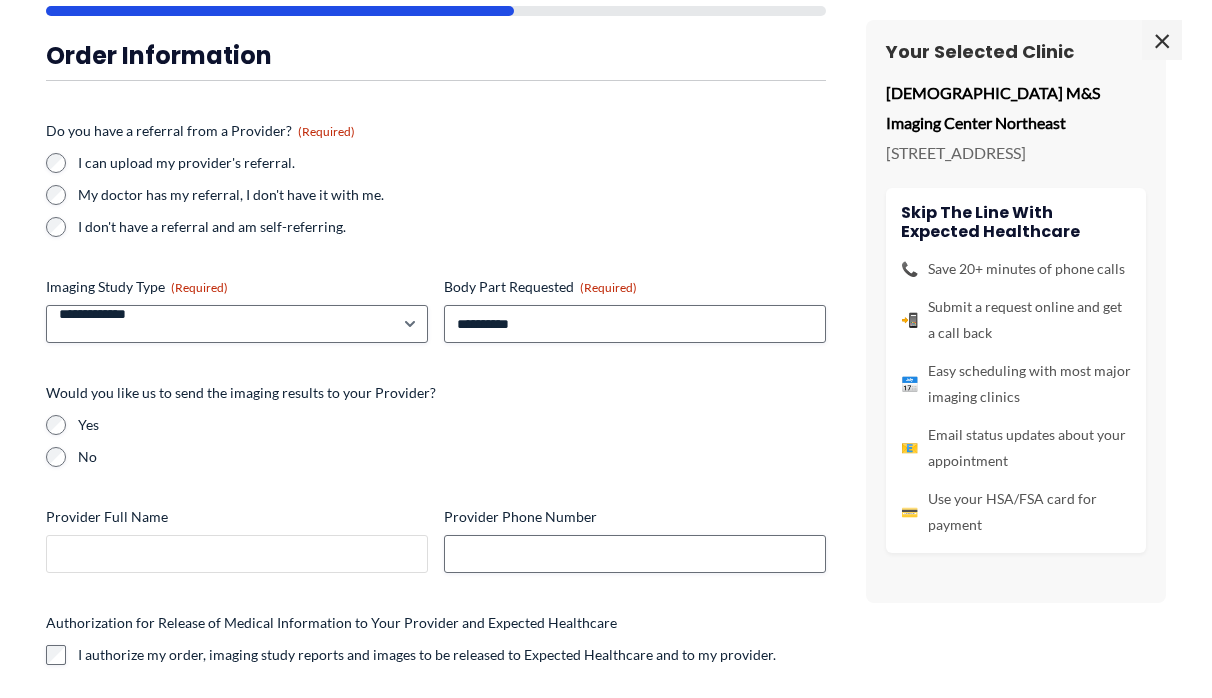 click on "Provider Full Name" at bounding box center (237, 554) 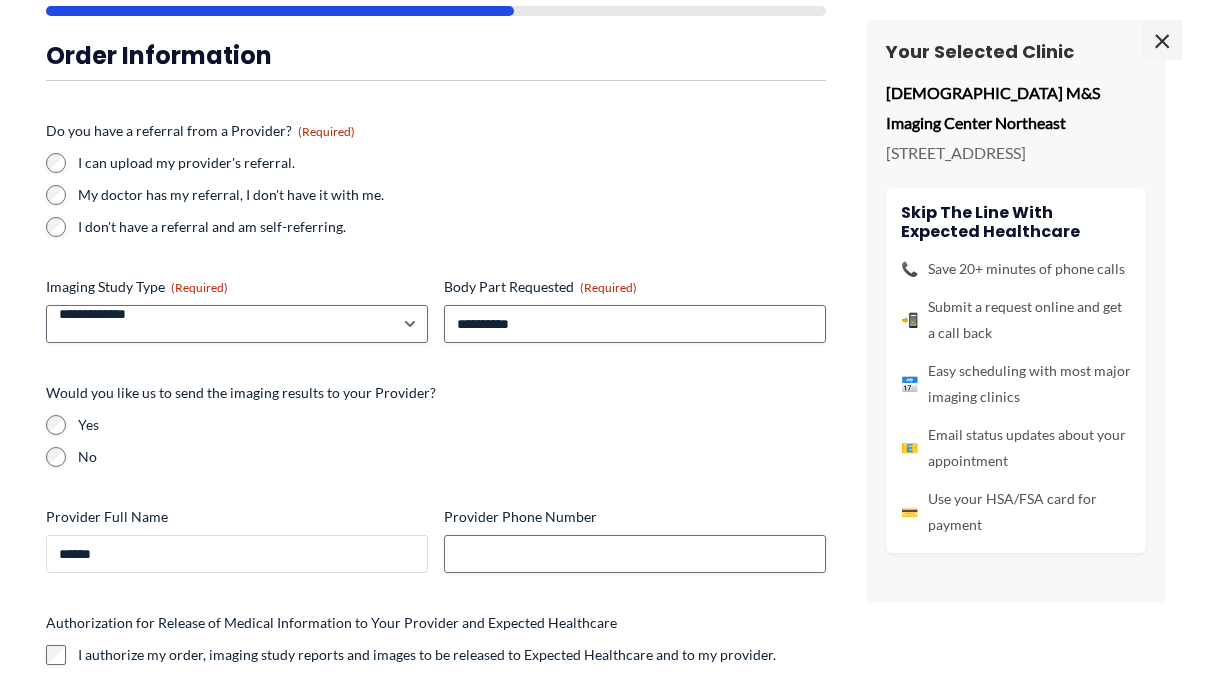 click on "******" at bounding box center [237, 554] 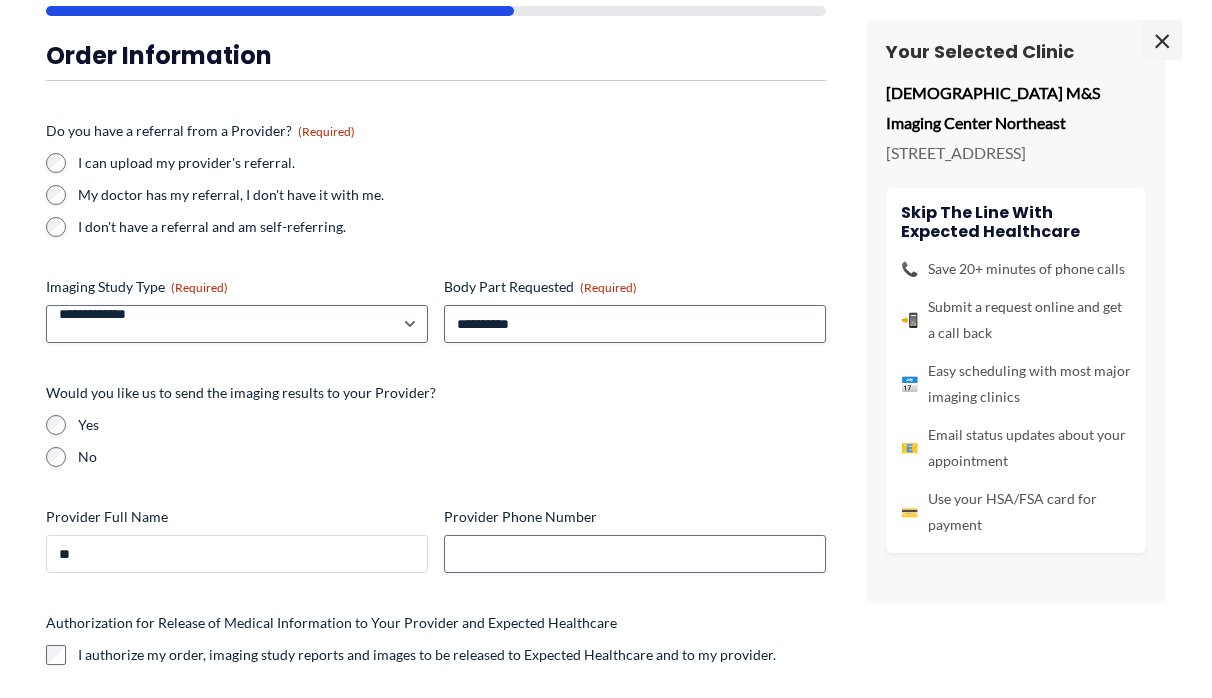 type on "*" 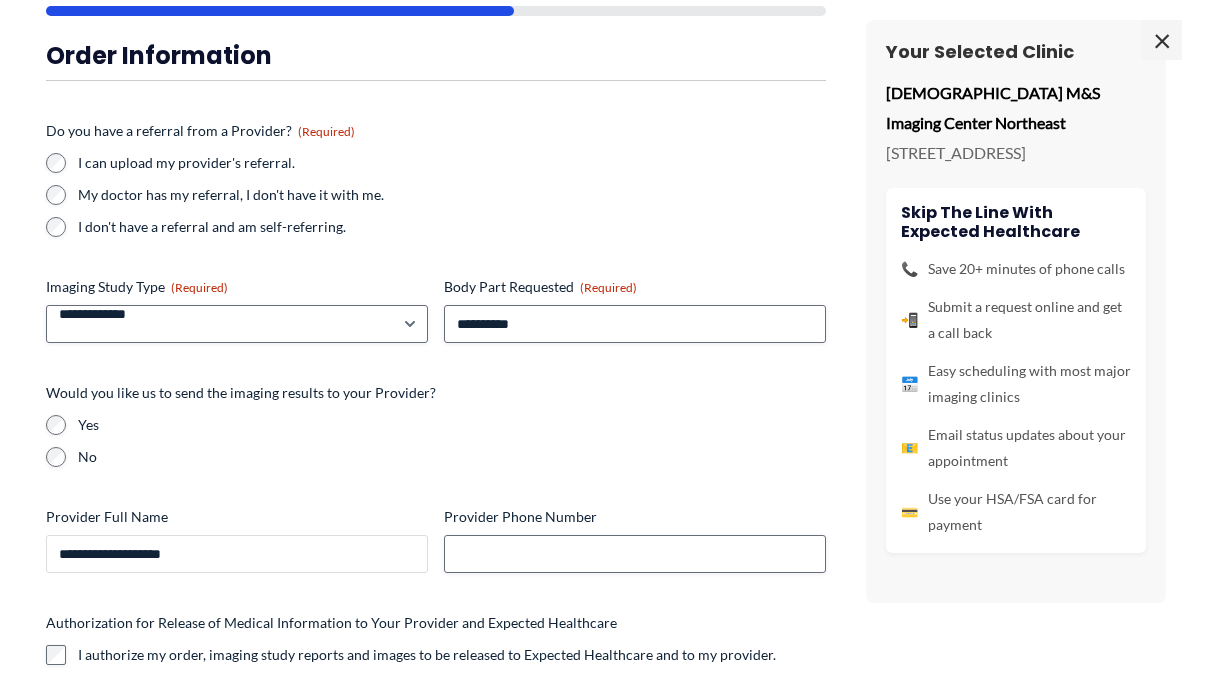 click on "**********" at bounding box center [237, 554] 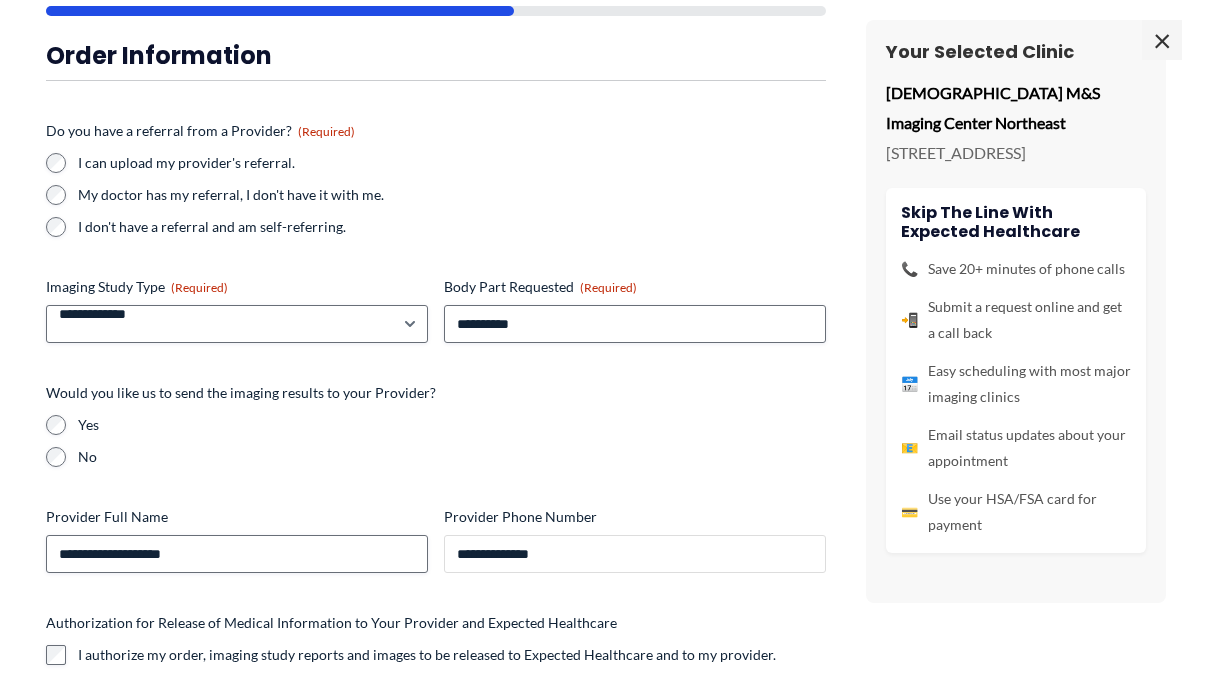 click on "**********" at bounding box center [635, 554] 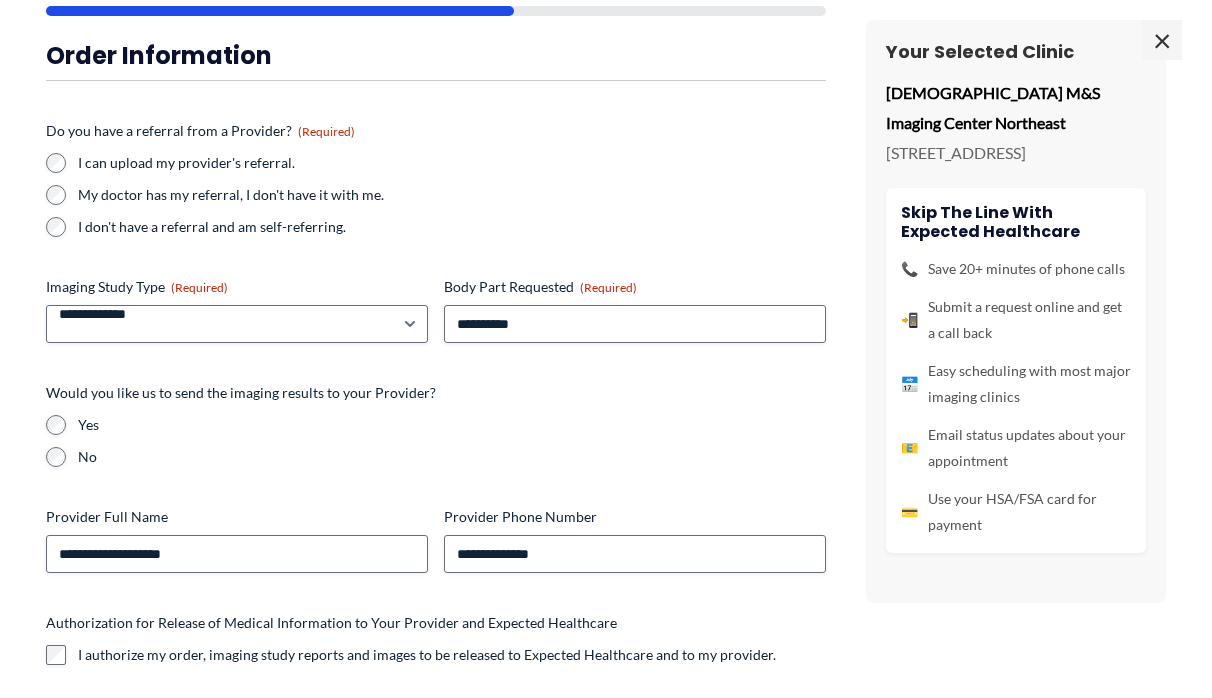 click on "**********" at bounding box center (436, 405) 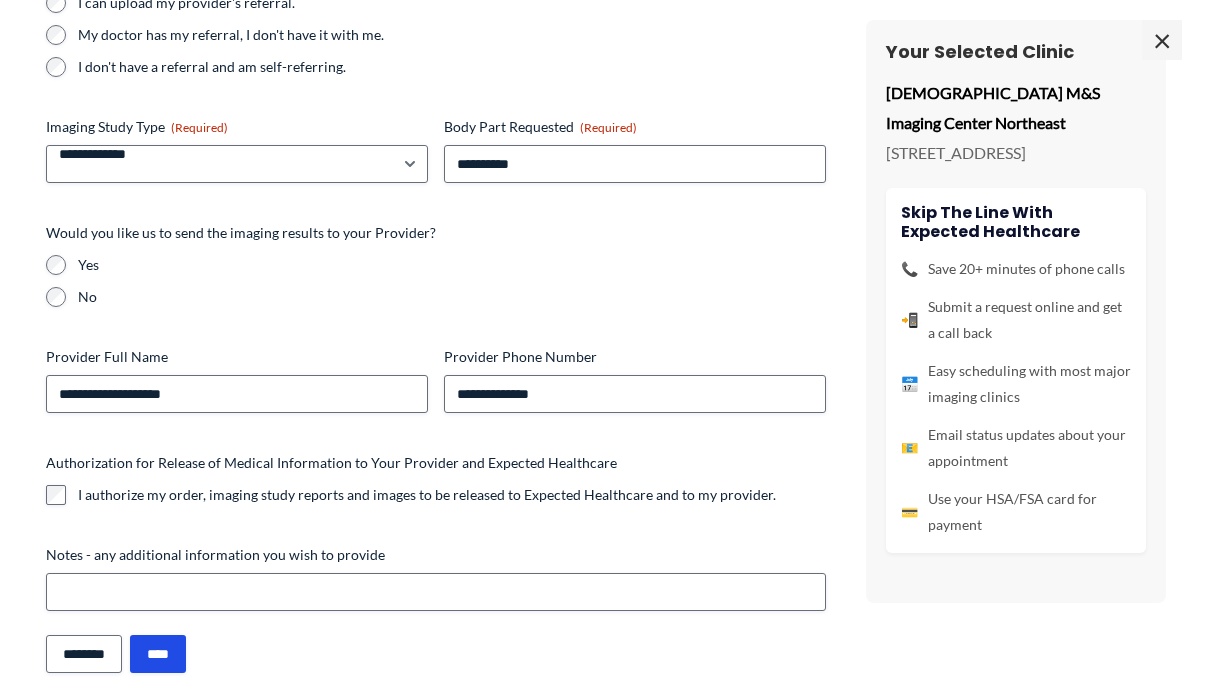 scroll, scrollTop: 324, scrollLeft: 0, axis: vertical 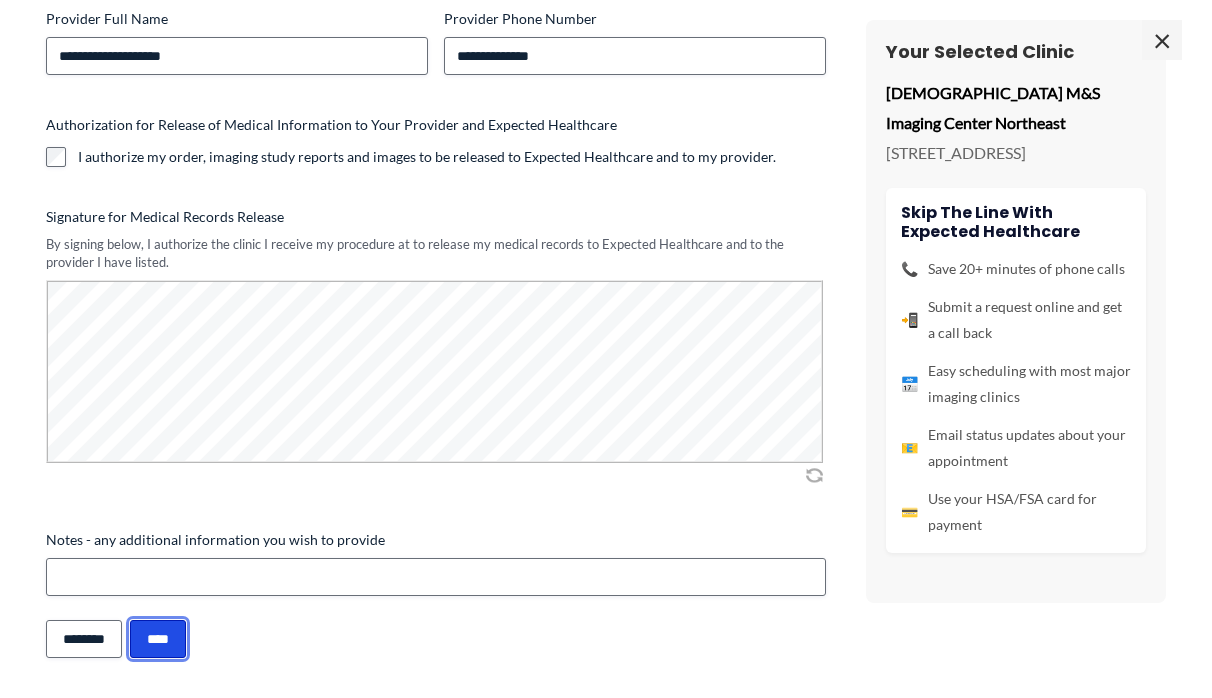 click on "****" at bounding box center (158, 639) 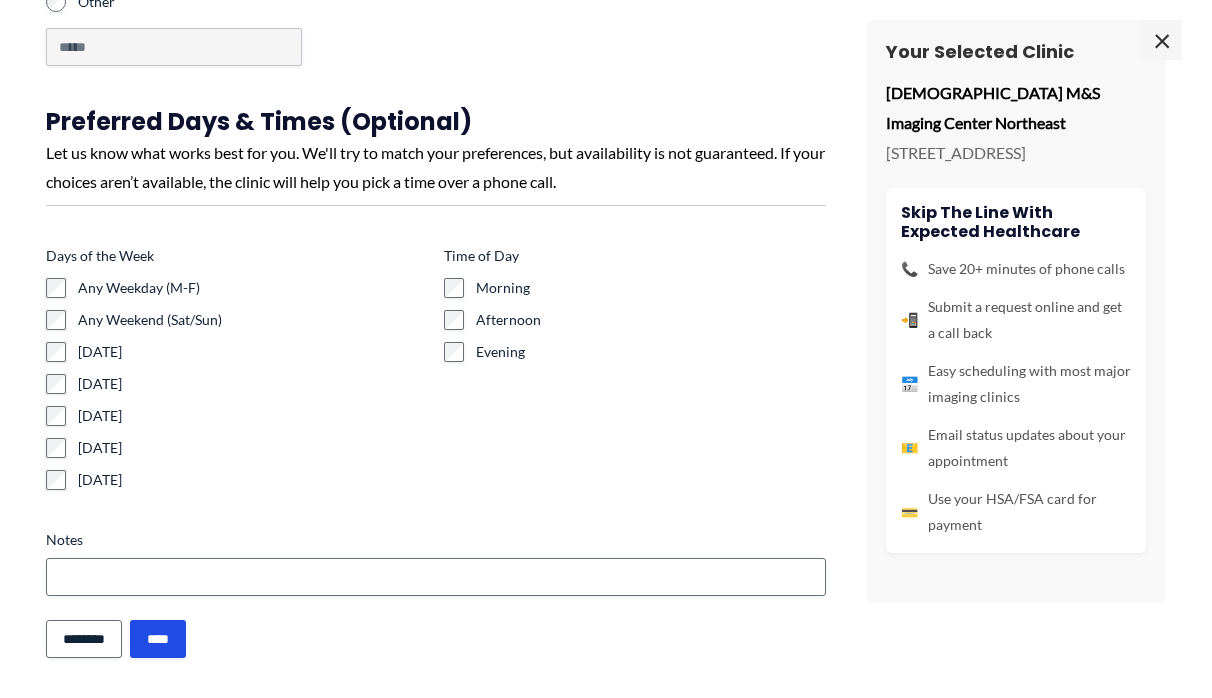 scroll, scrollTop: 76, scrollLeft: 0, axis: vertical 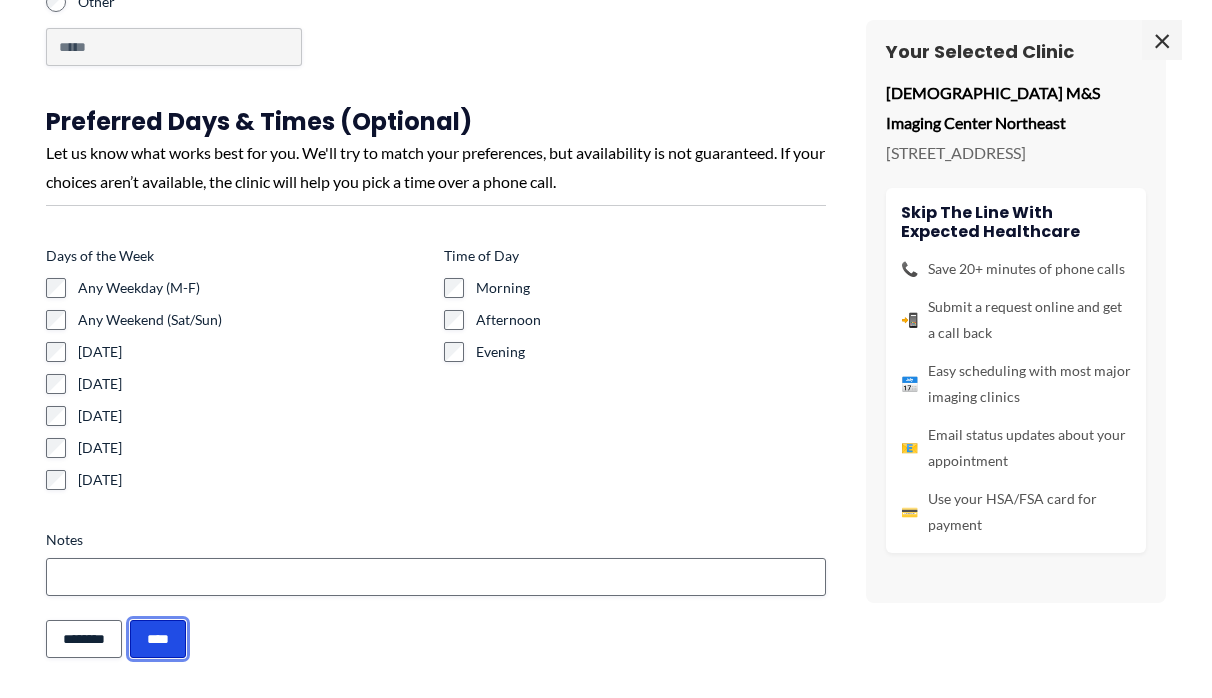 click on "****" at bounding box center [158, 639] 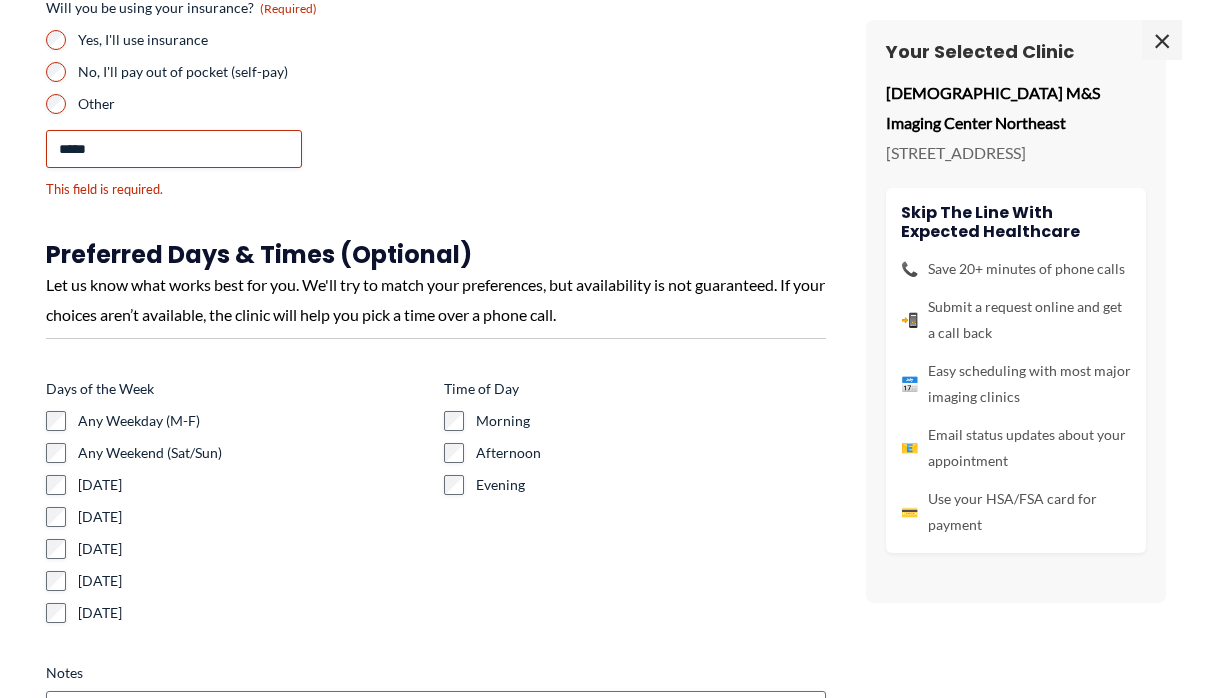 scroll, scrollTop: 36, scrollLeft: 0, axis: vertical 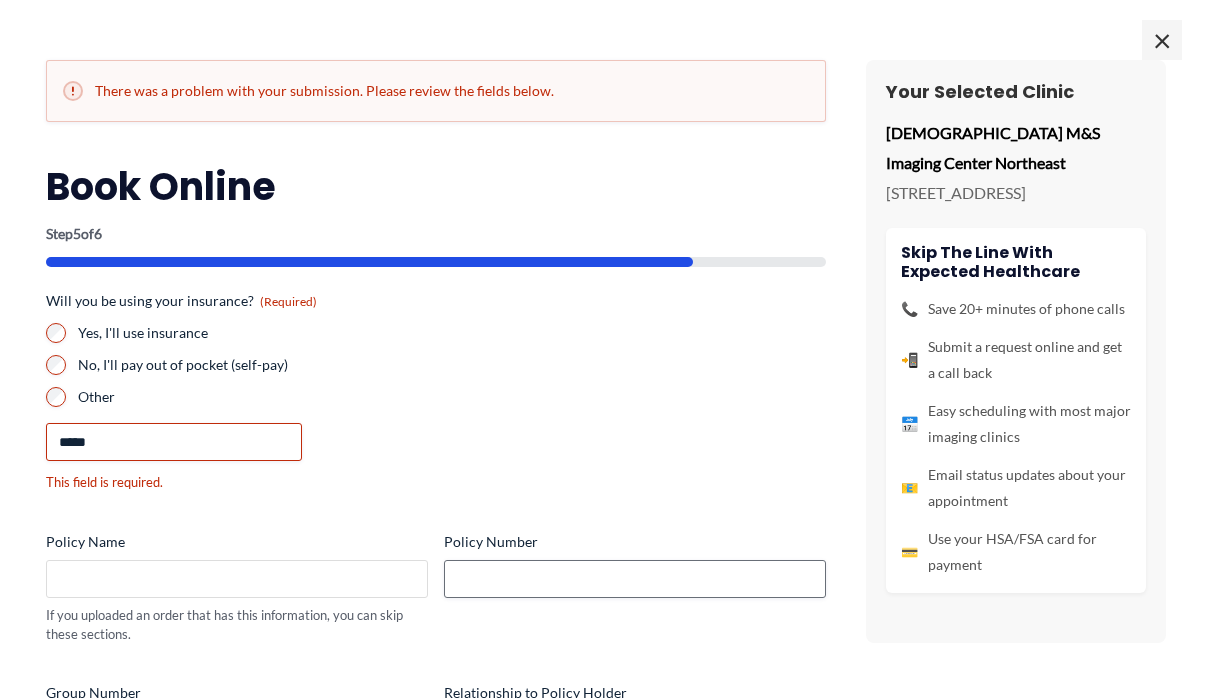 click on "Policy Name" at bounding box center (237, 579) 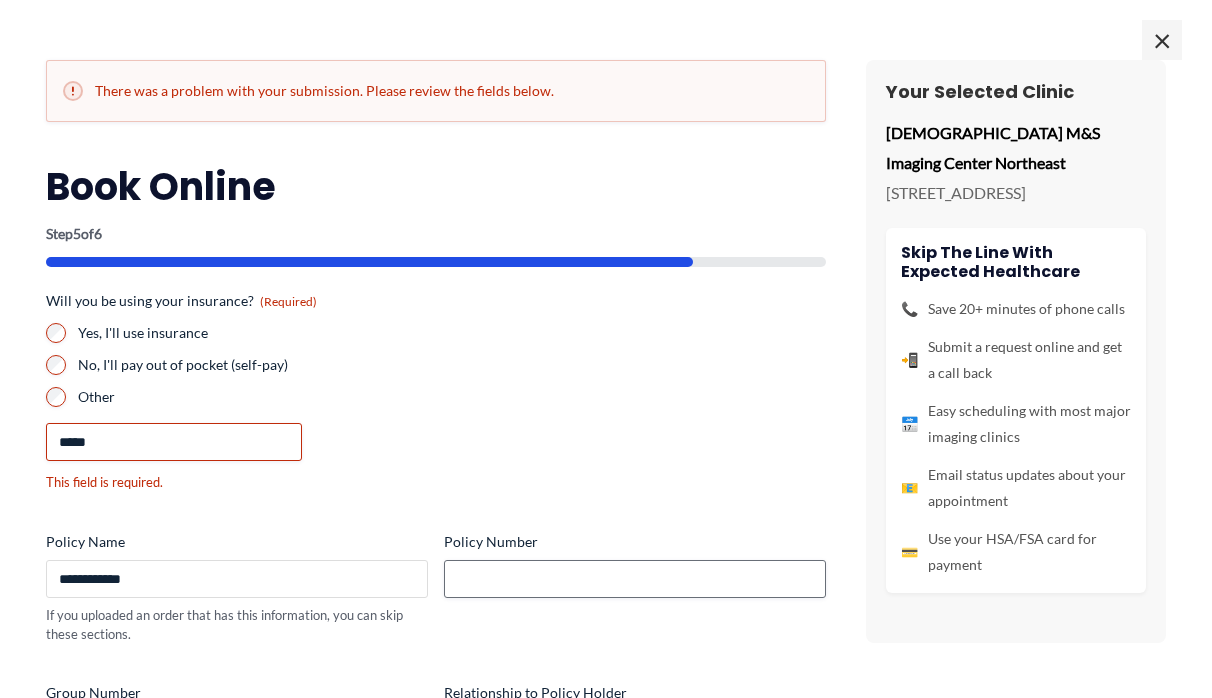 type on "**********" 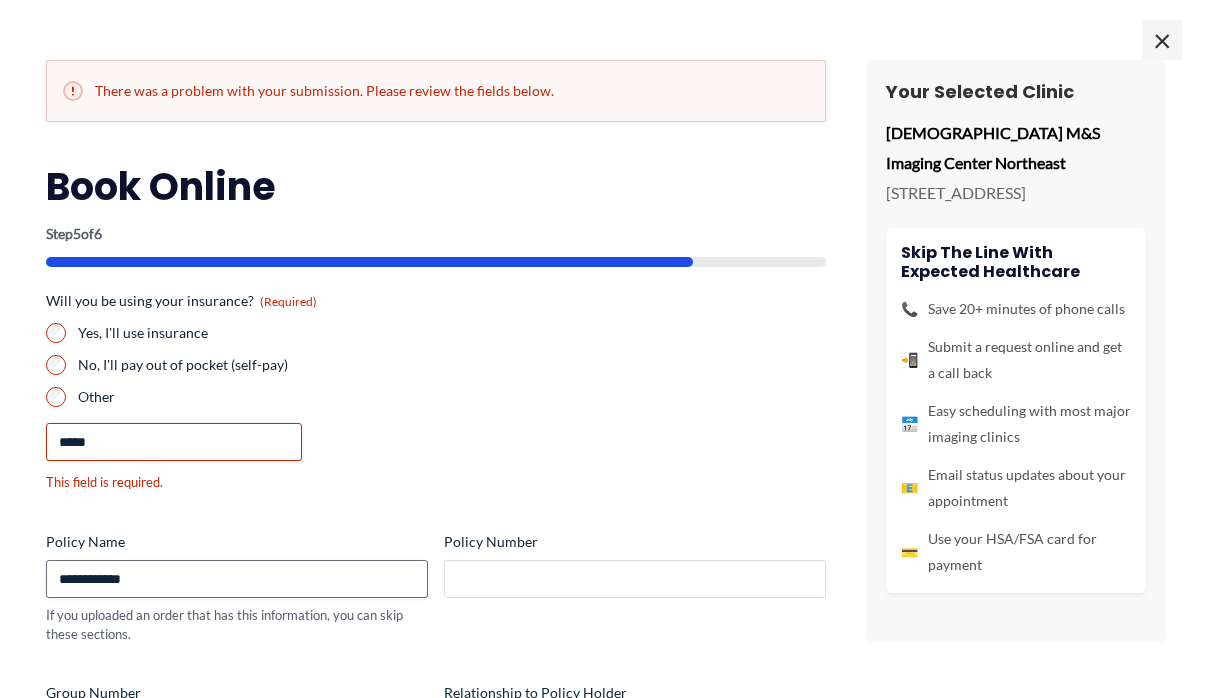 click on "Policy Number" at bounding box center [635, 579] 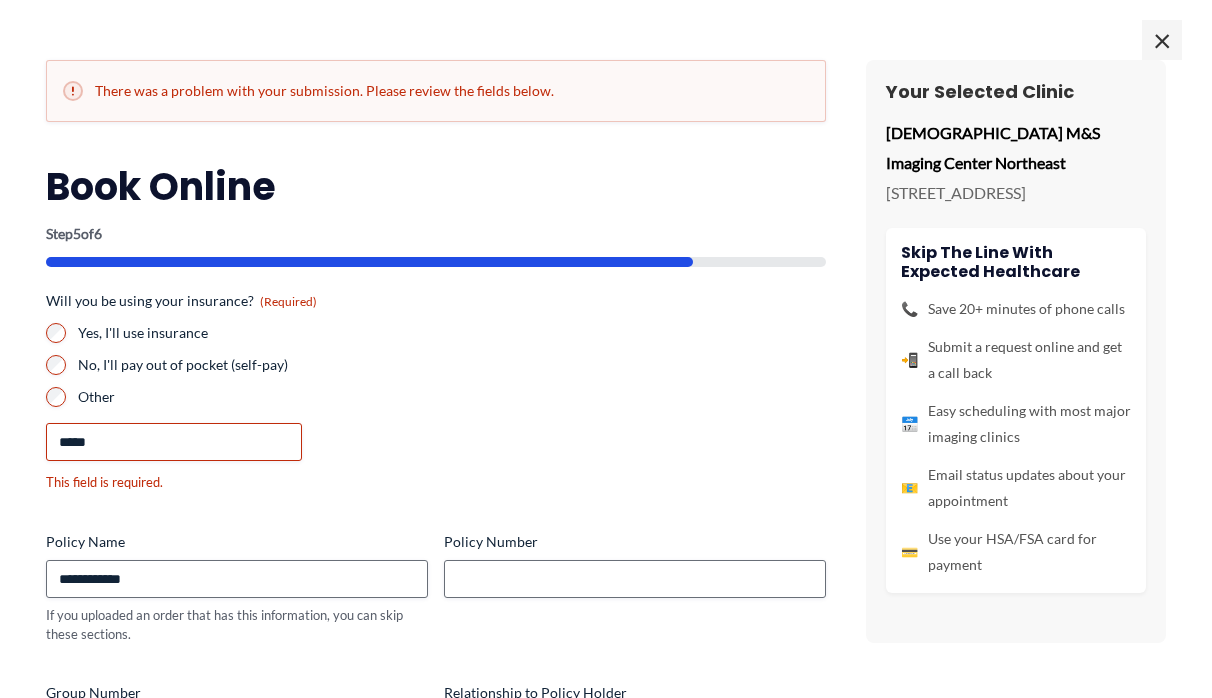 drag, startPoint x: 777, startPoint y: 415, endPoint x: 784, endPoint y: 450, distance: 35.69314 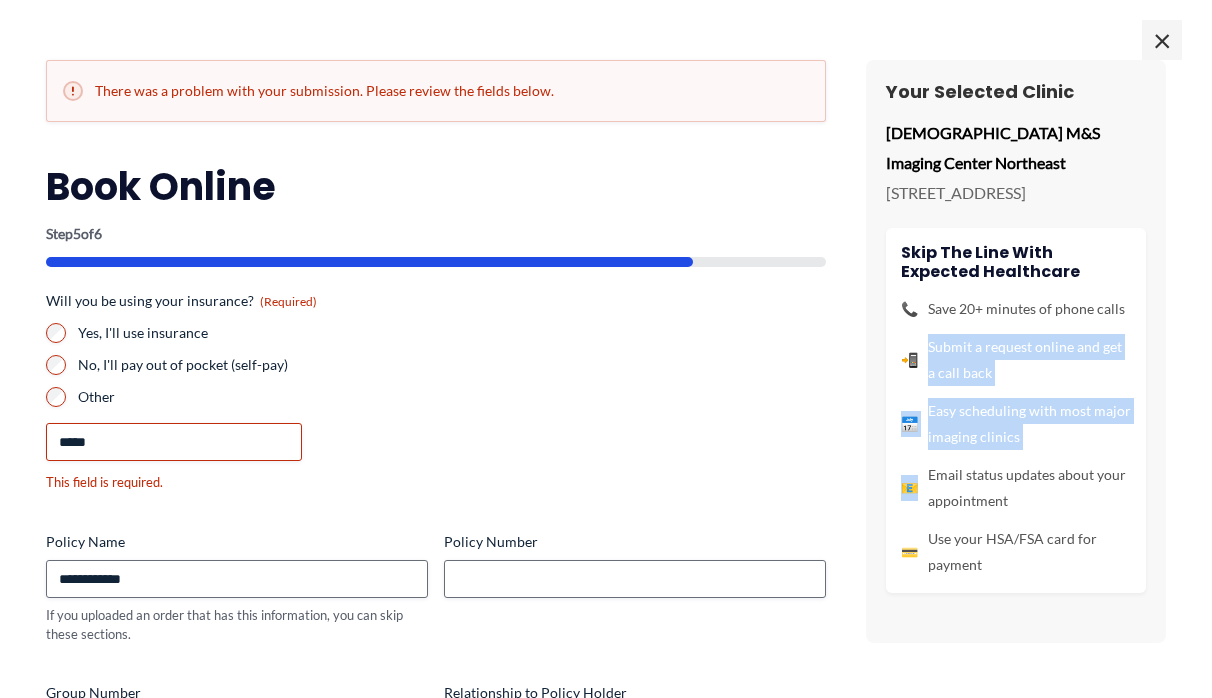 drag, startPoint x: 1156, startPoint y: 495, endPoint x: 1123, endPoint y: 366, distance: 133.15405 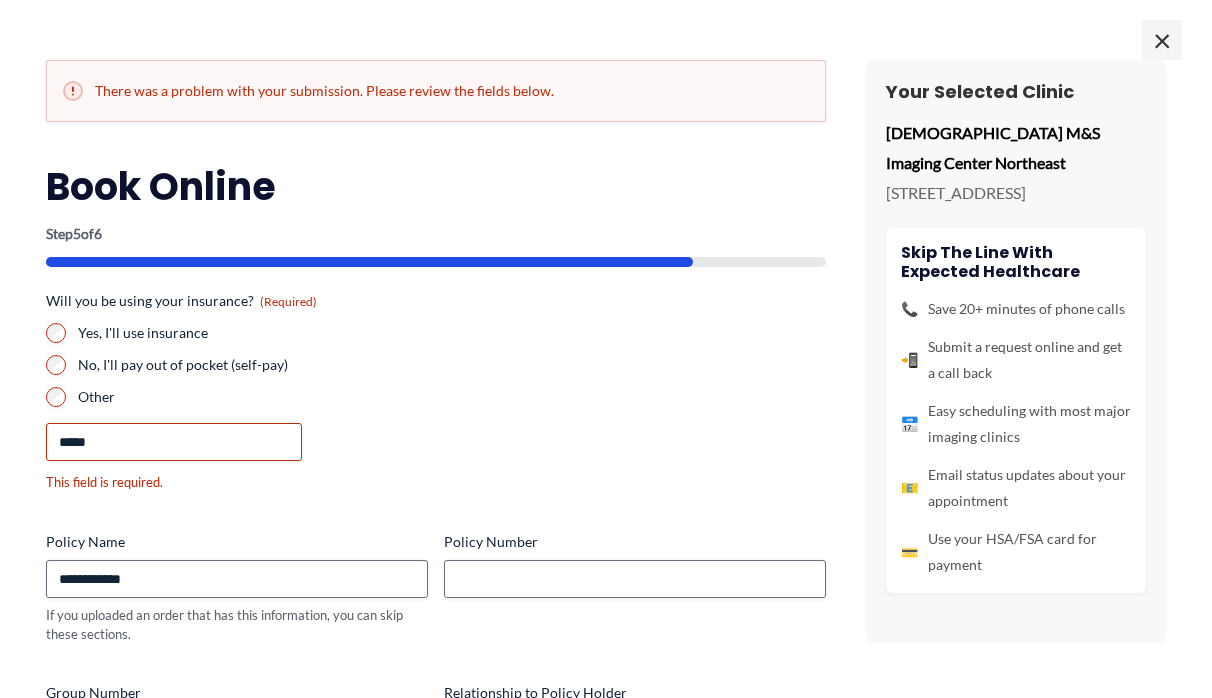 click on "Other" at bounding box center (452, 397) 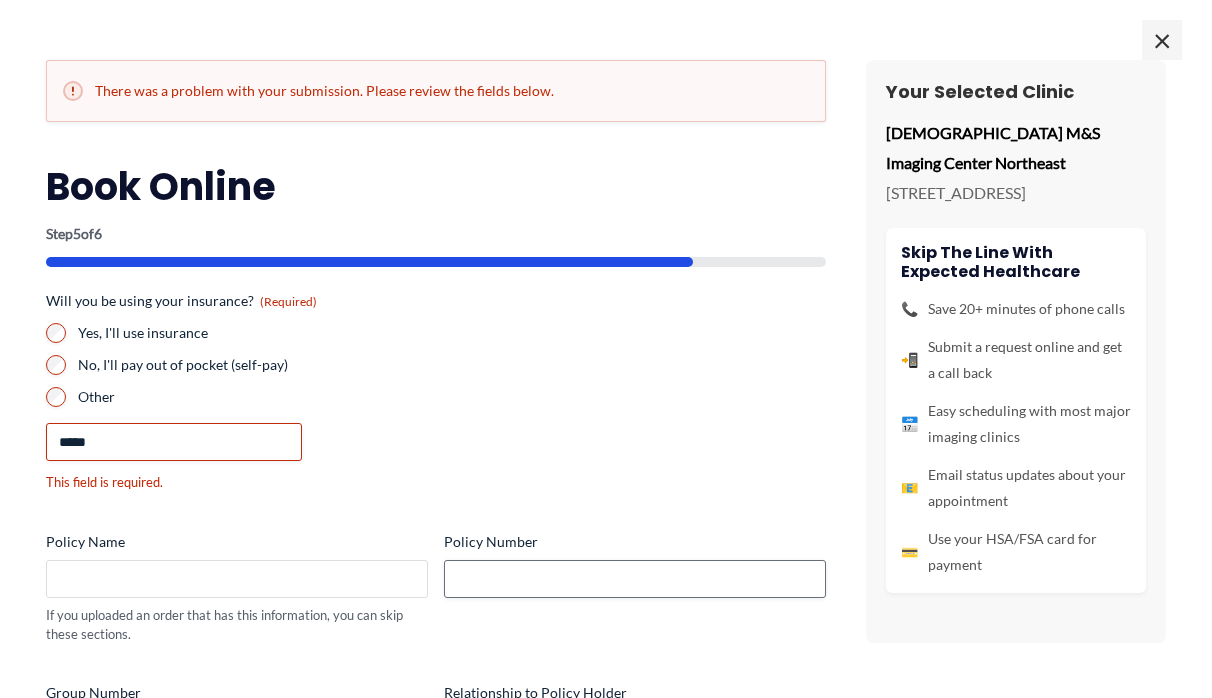 click on "Policy Name" at bounding box center (237, 579) 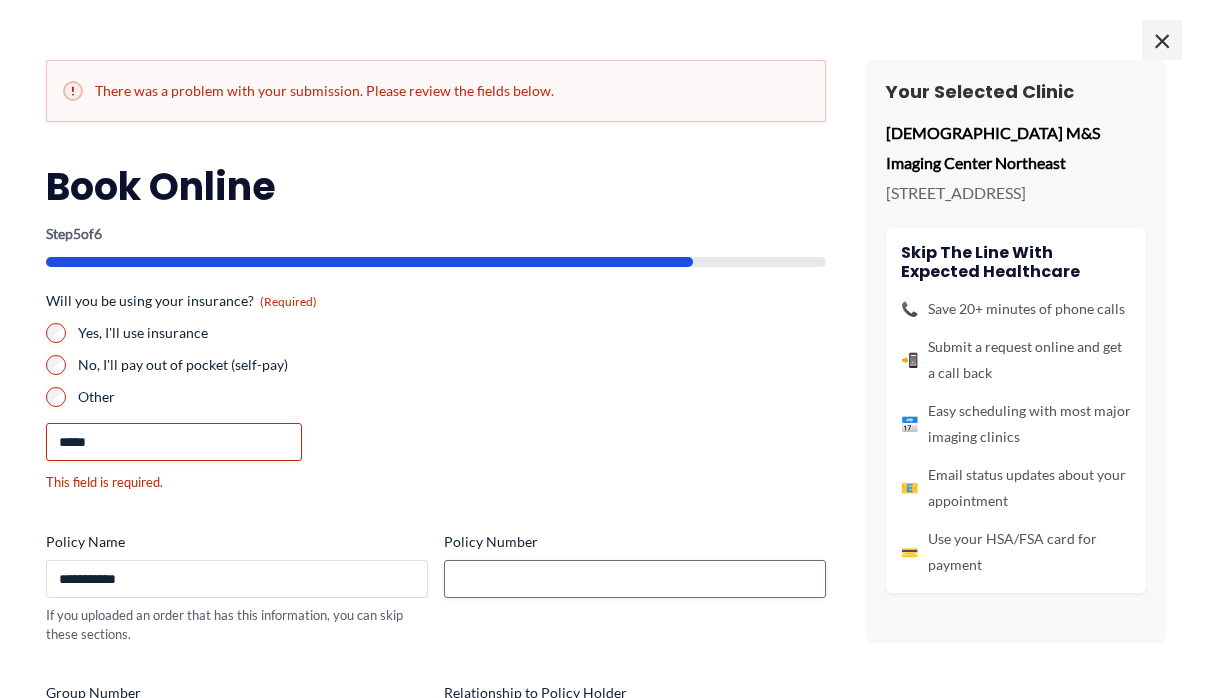 type on "**********" 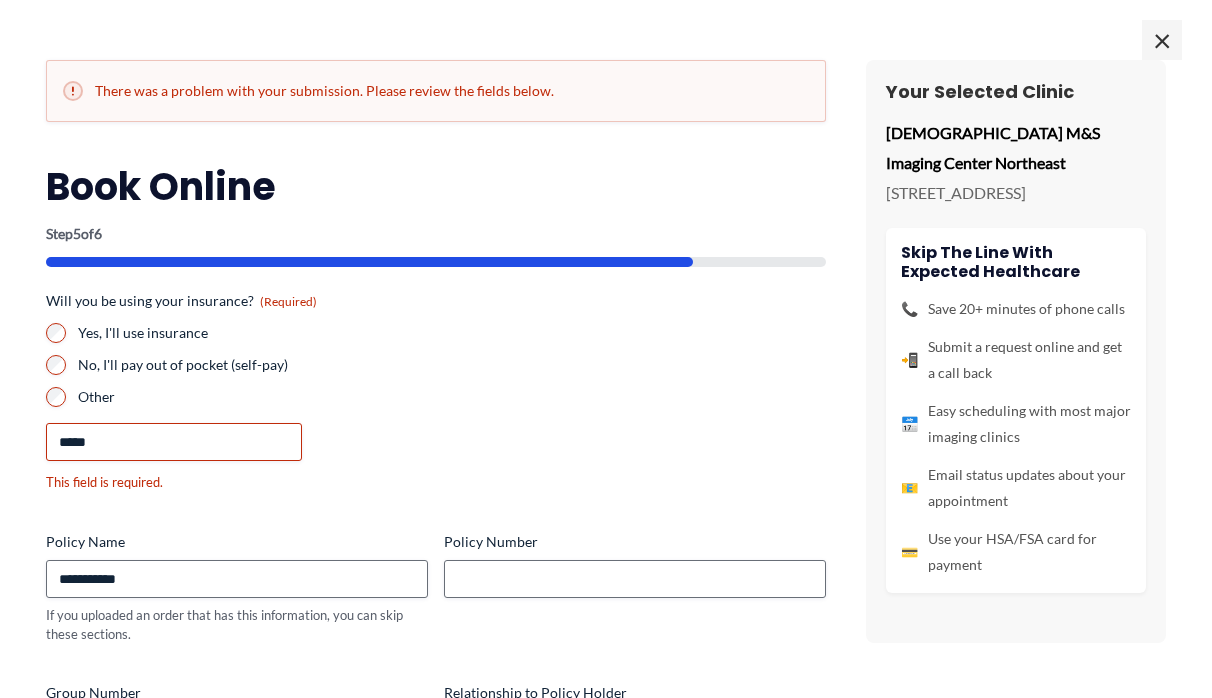 click on "**********" at bounding box center [436, 785] 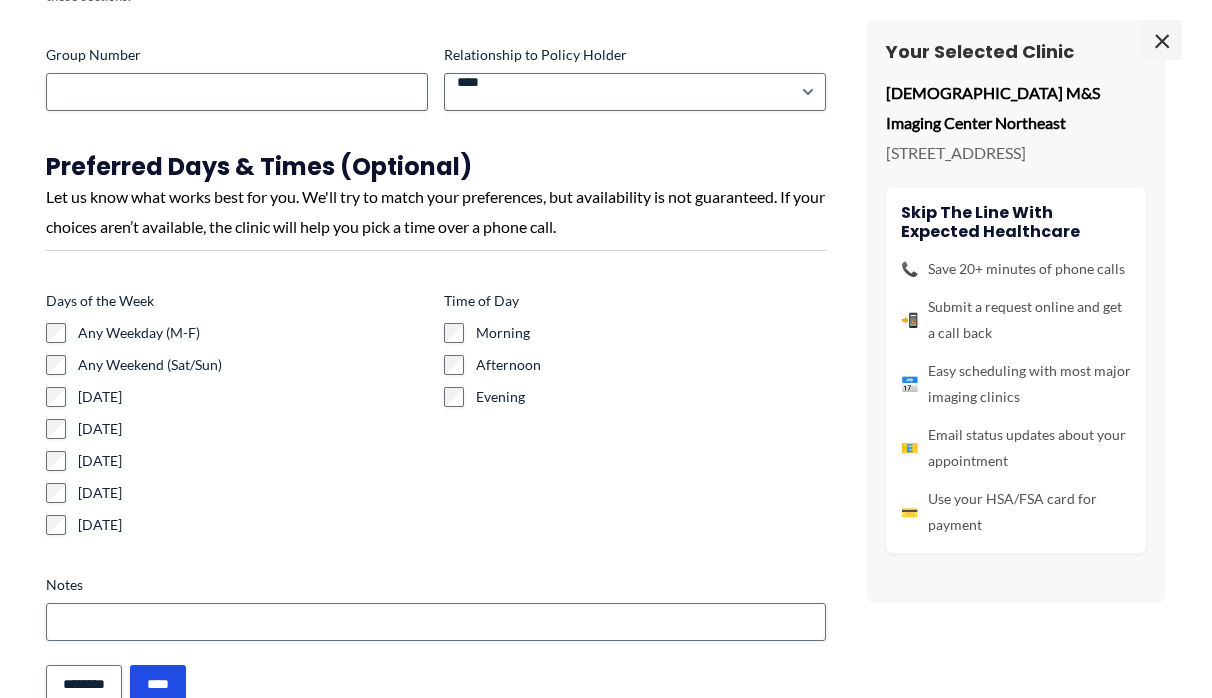 scroll, scrollTop: 640, scrollLeft: 0, axis: vertical 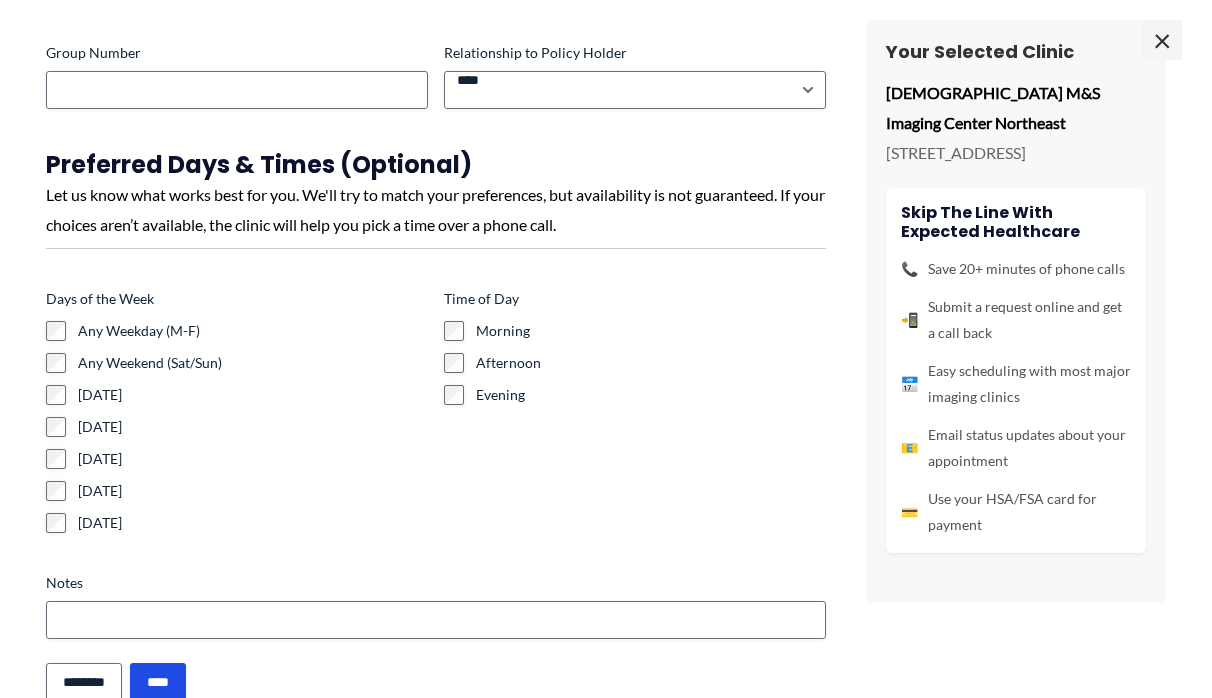 click on "**********" at bounding box center [436, 145] 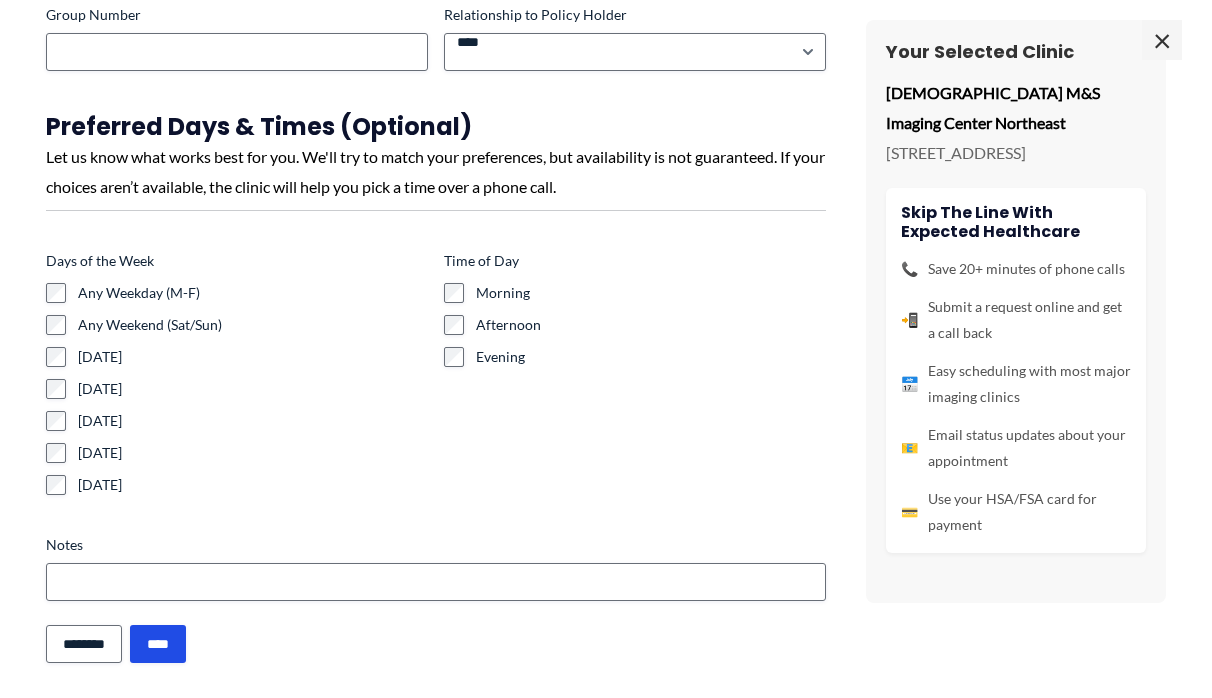 scroll, scrollTop: 680, scrollLeft: 0, axis: vertical 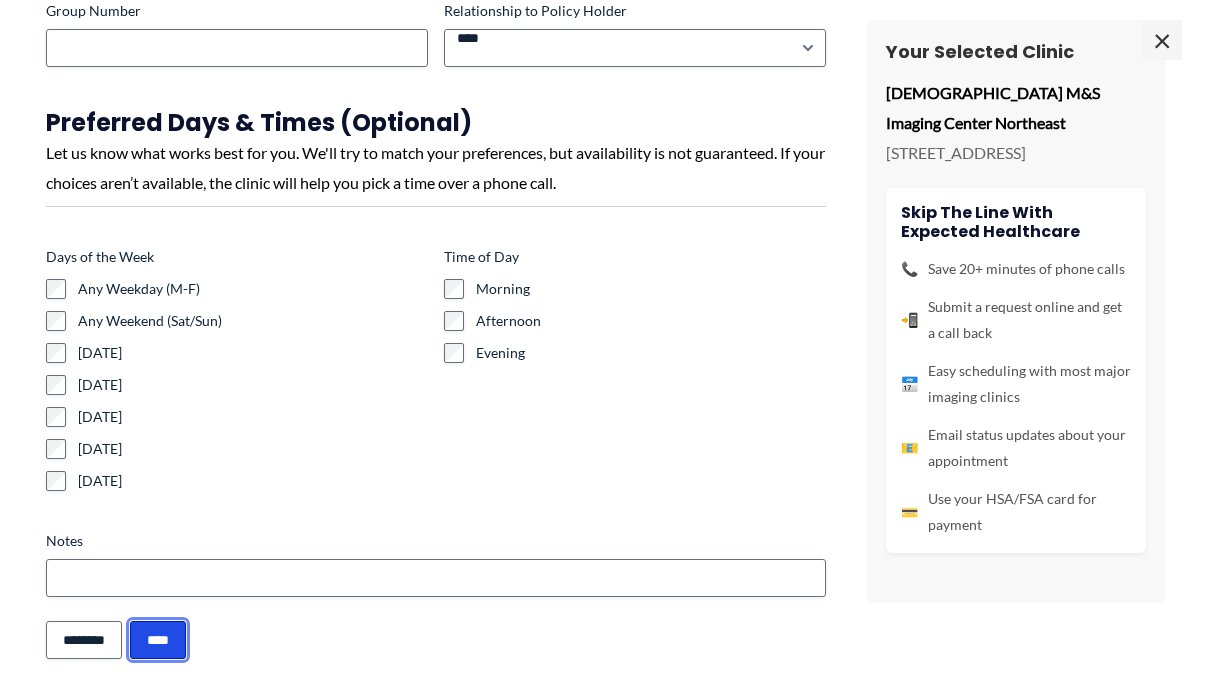 click on "****" at bounding box center [158, 640] 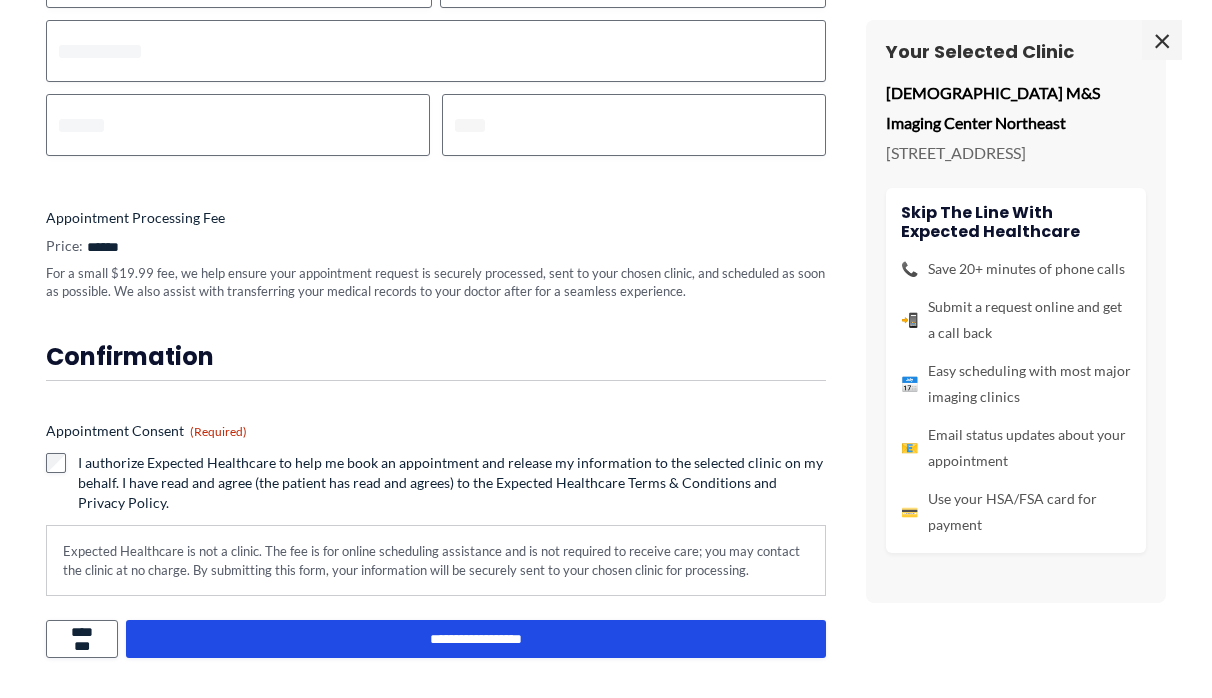 scroll, scrollTop: 0, scrollLeft: 0, axis: both 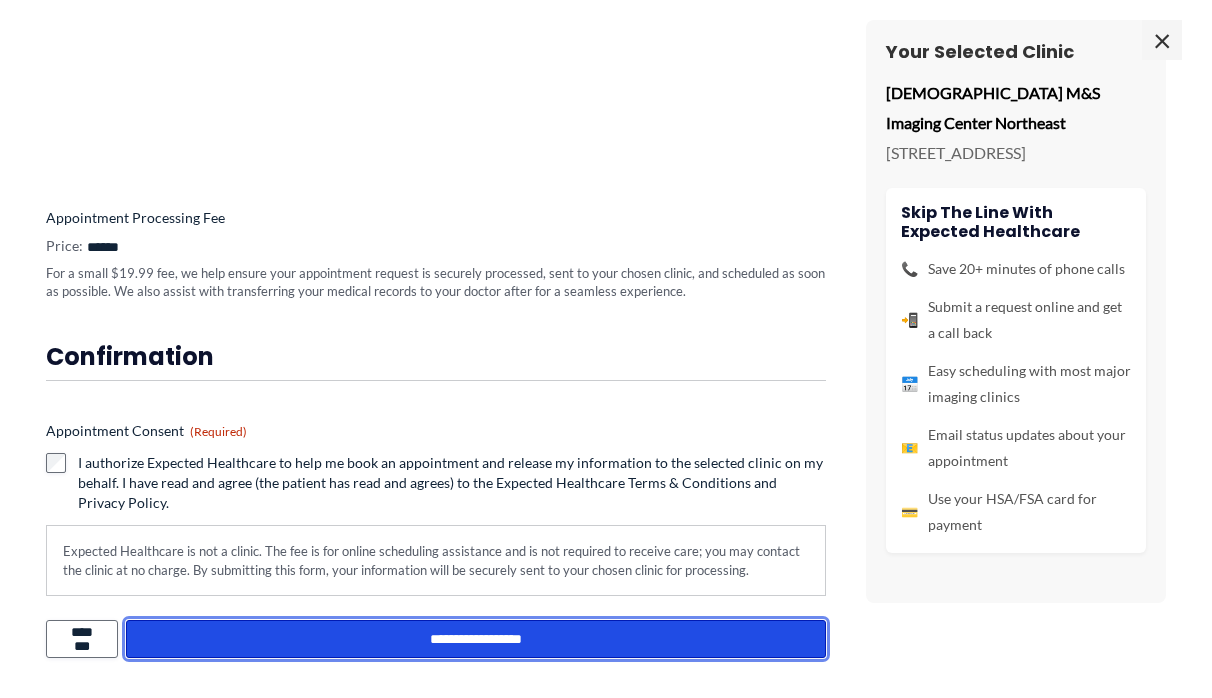 click on "**********" at bounding box center (476, 639) 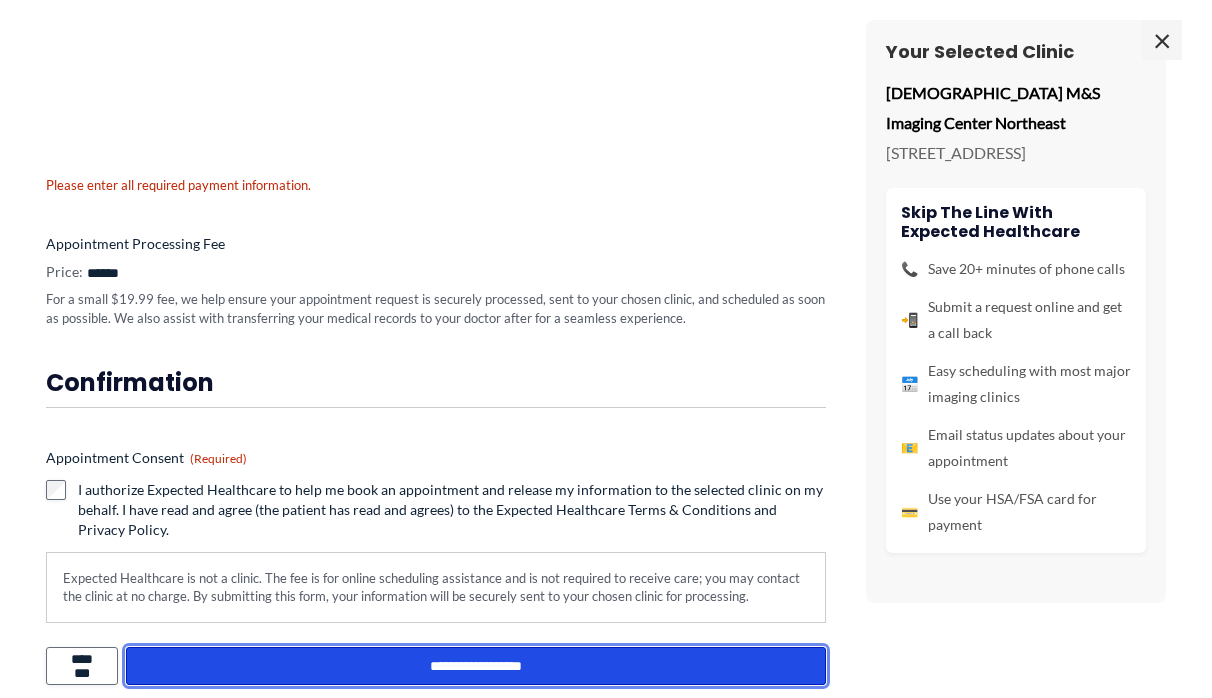click on "**********" at bounding box center [476, 666] 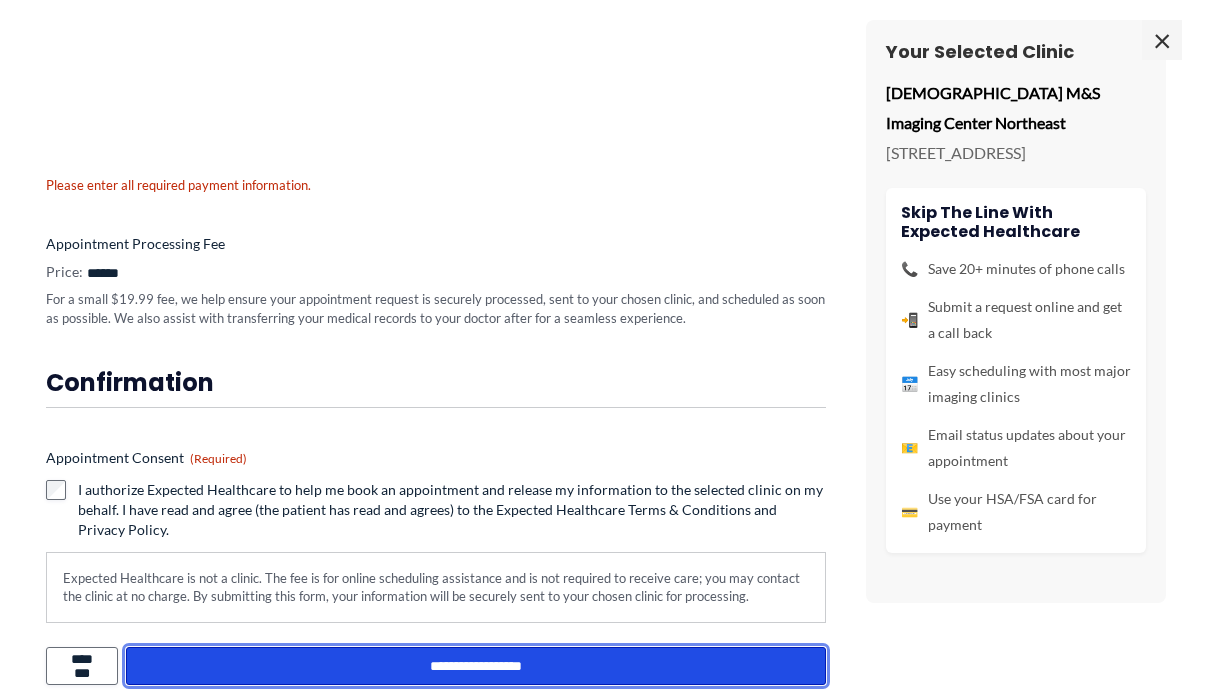 scroll, scrollTop: 369, scrollLeft: 0, axis: vertical 